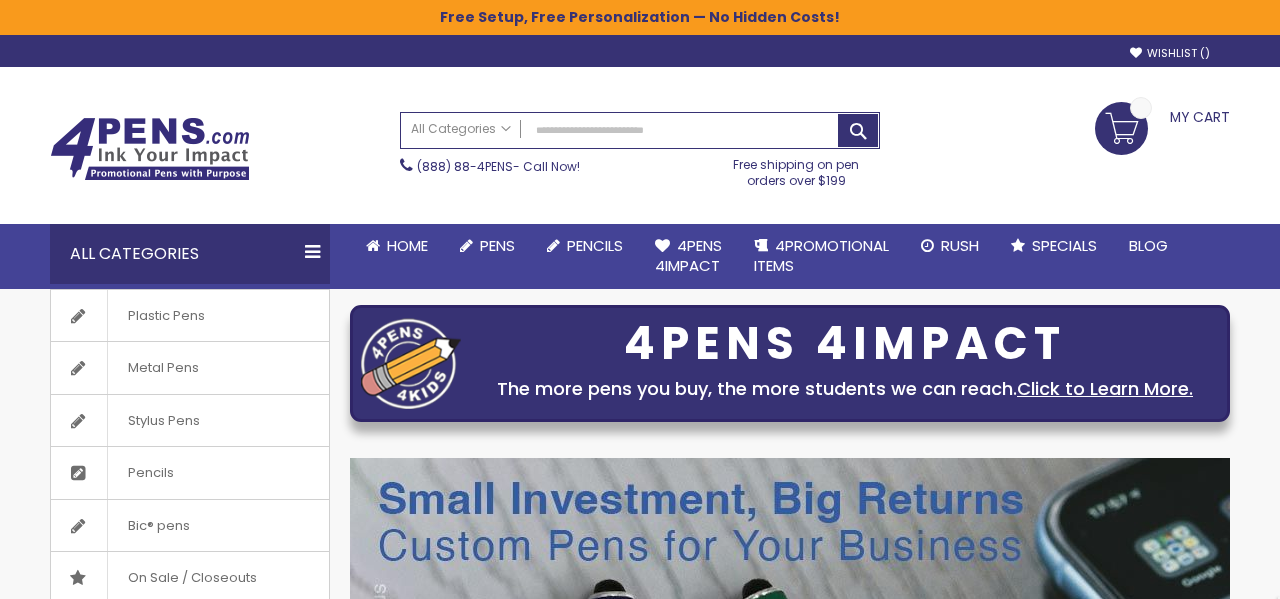 scroll, scrollTop: 0, scrollLeft: 0, axis: both 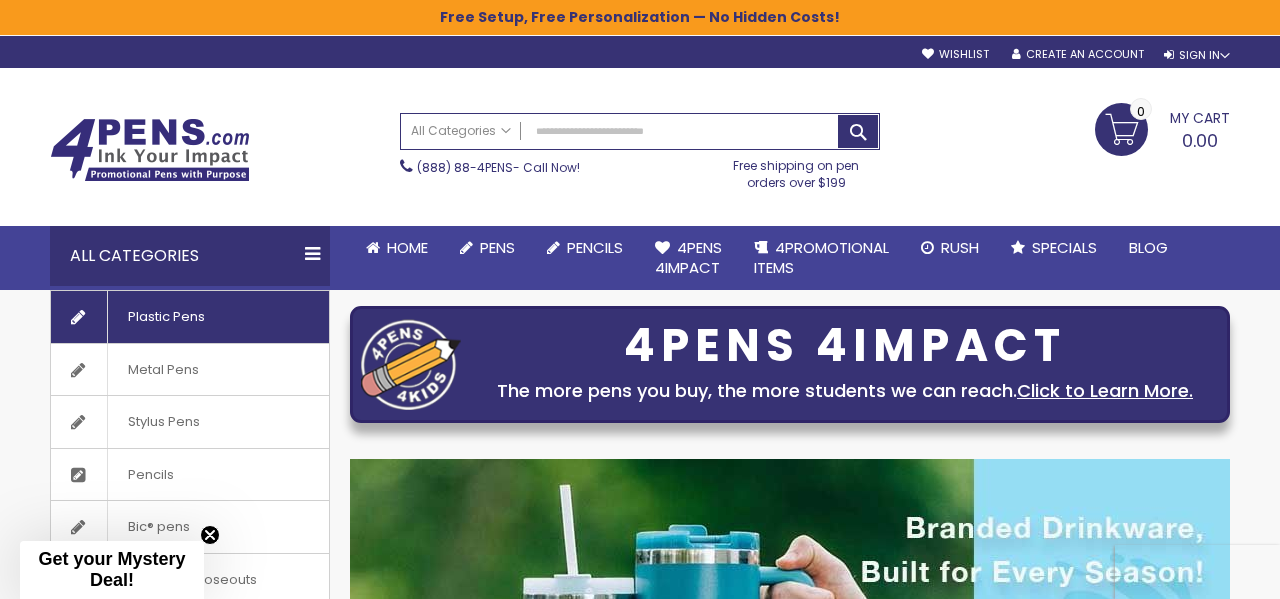 click on "Plastic Pens" at bounding box center [166, 317] 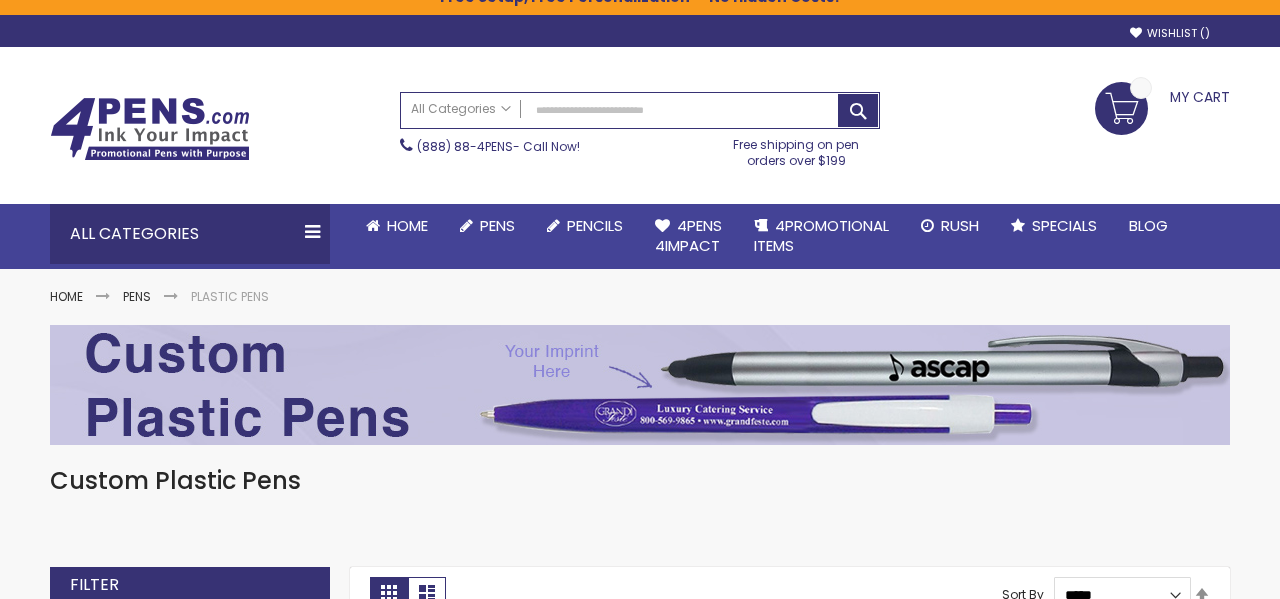 scroll, scrollTop: 34, scrollLeft: 0, axis: vertical 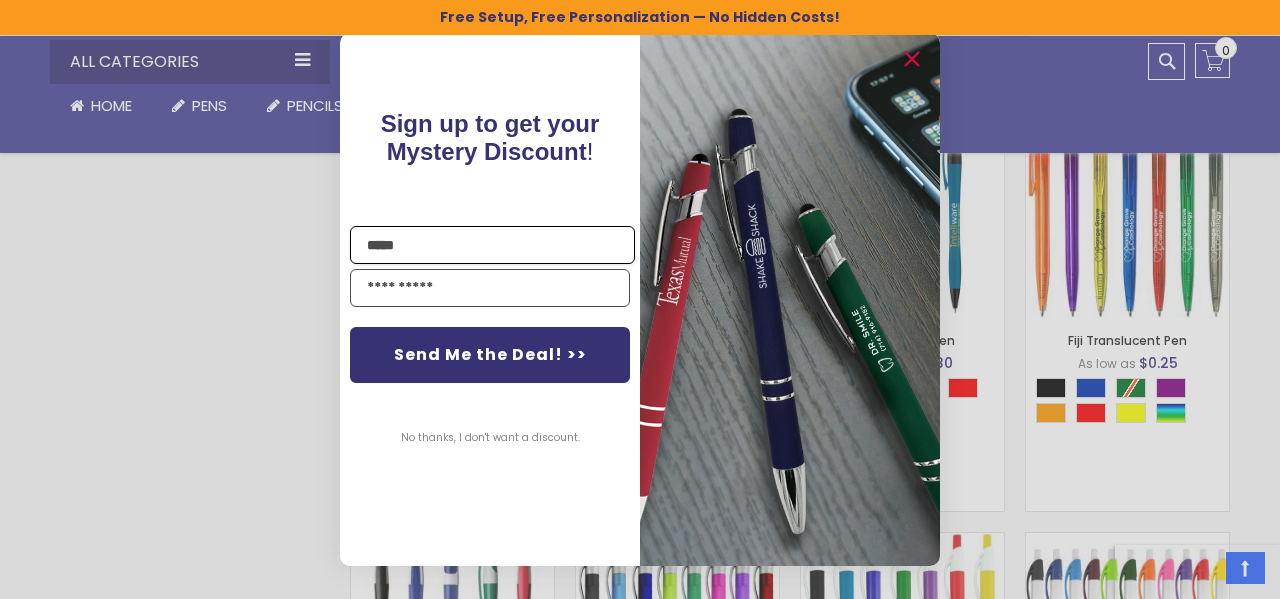 type on "******" 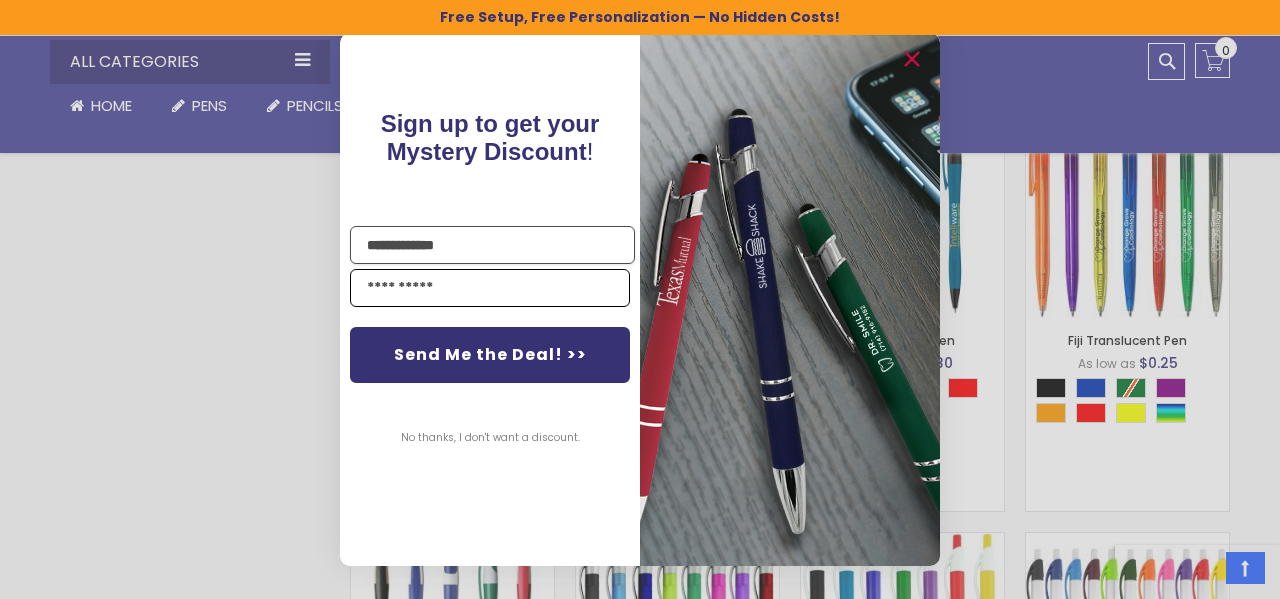 type on "**********" 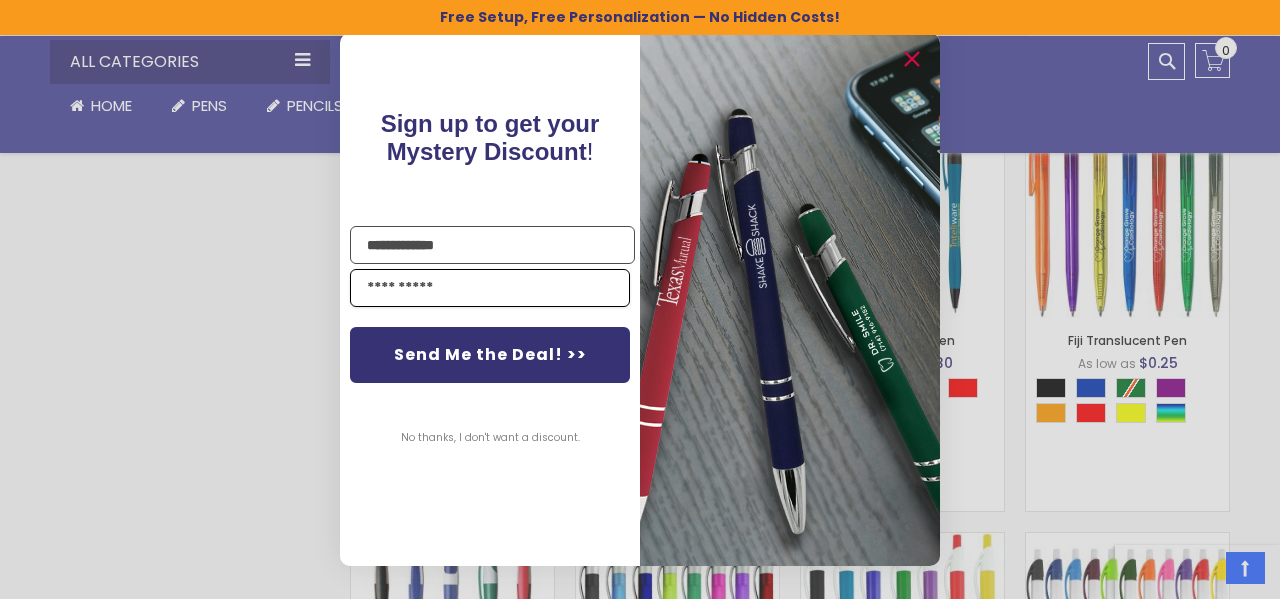 click at bounding box center [490, 288] 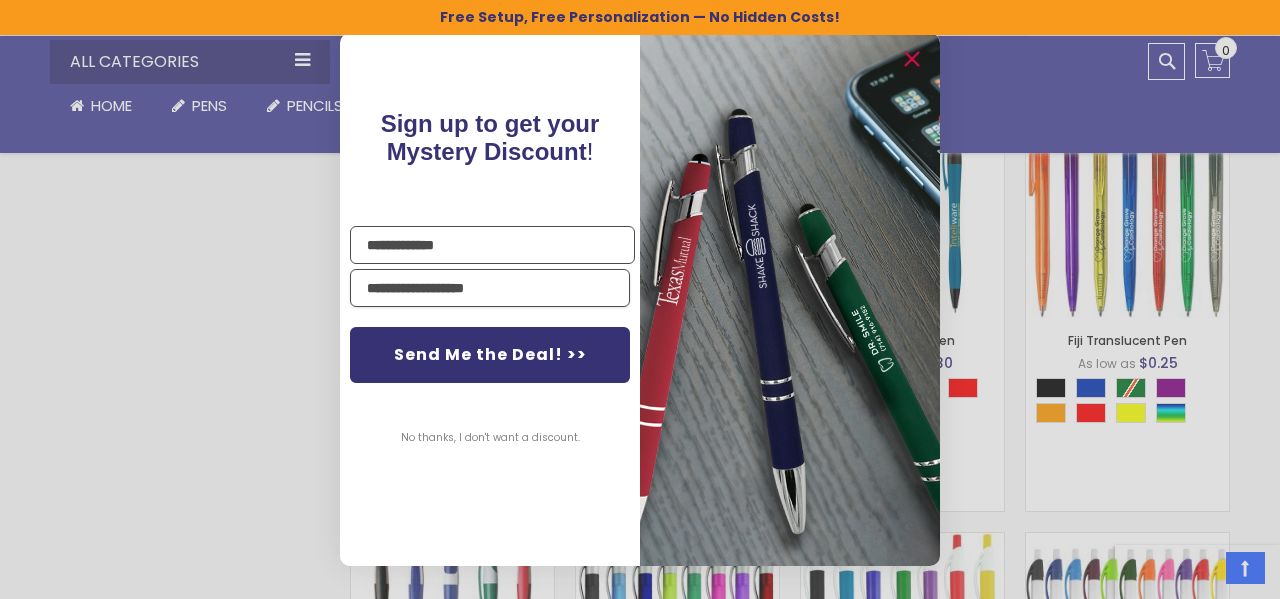 type on "**********" 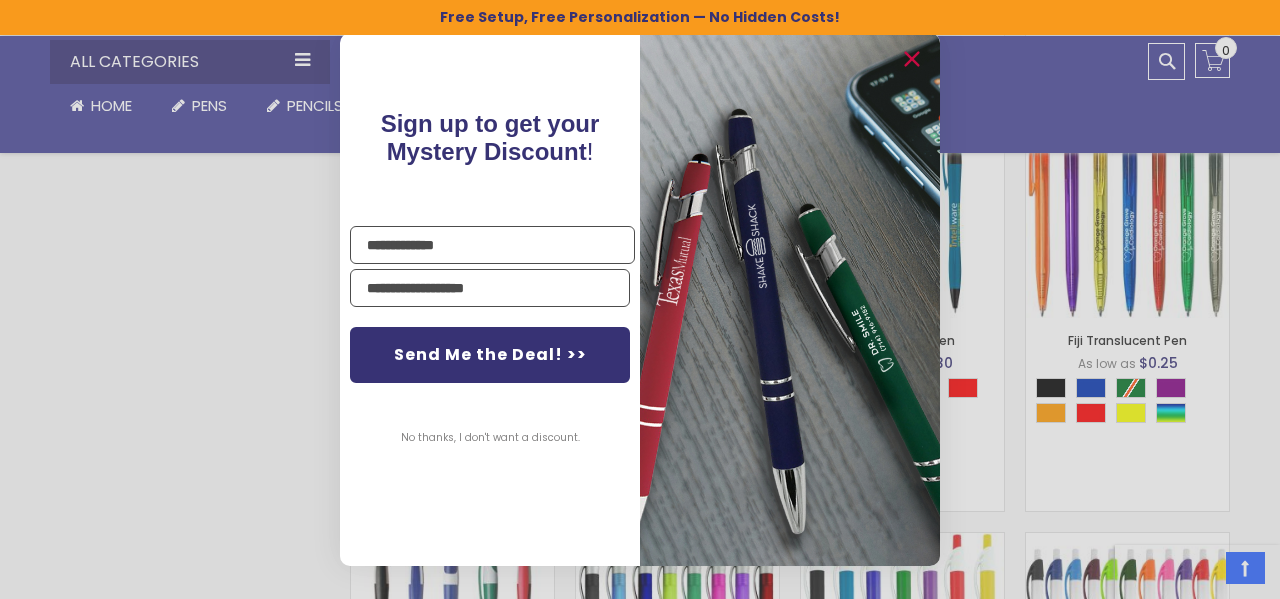 click on "No thanks, I don't want a discount." at bounding box center [490, 438] 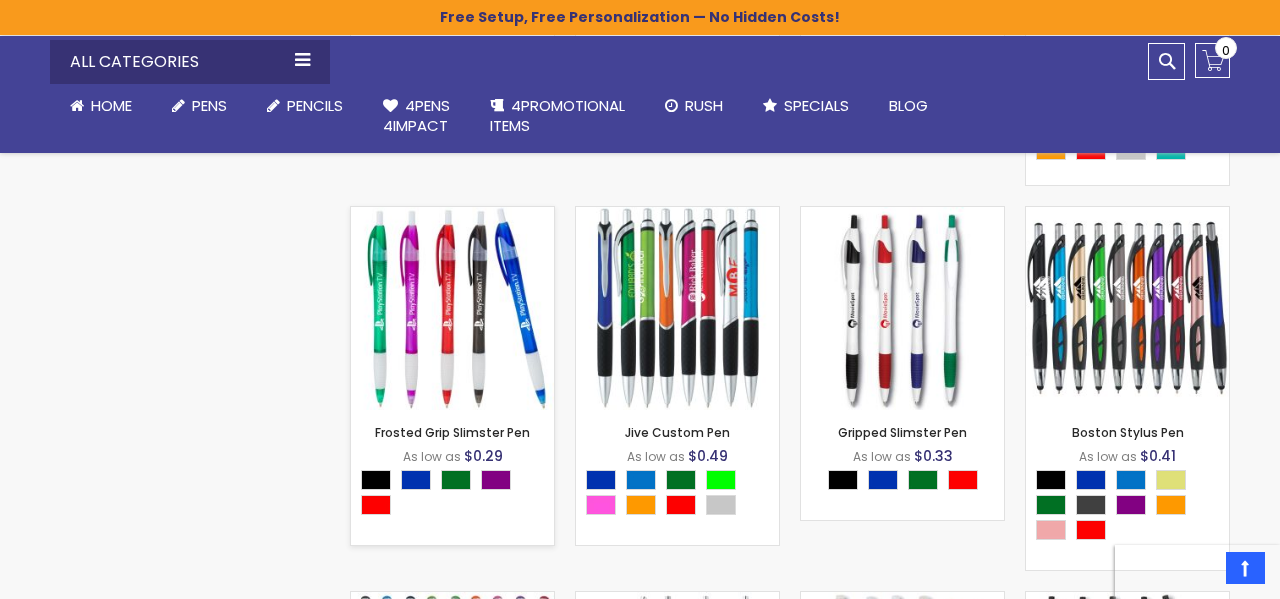 scroll, scrollTop: 5232, scrollLeft: 0, axis: vertical 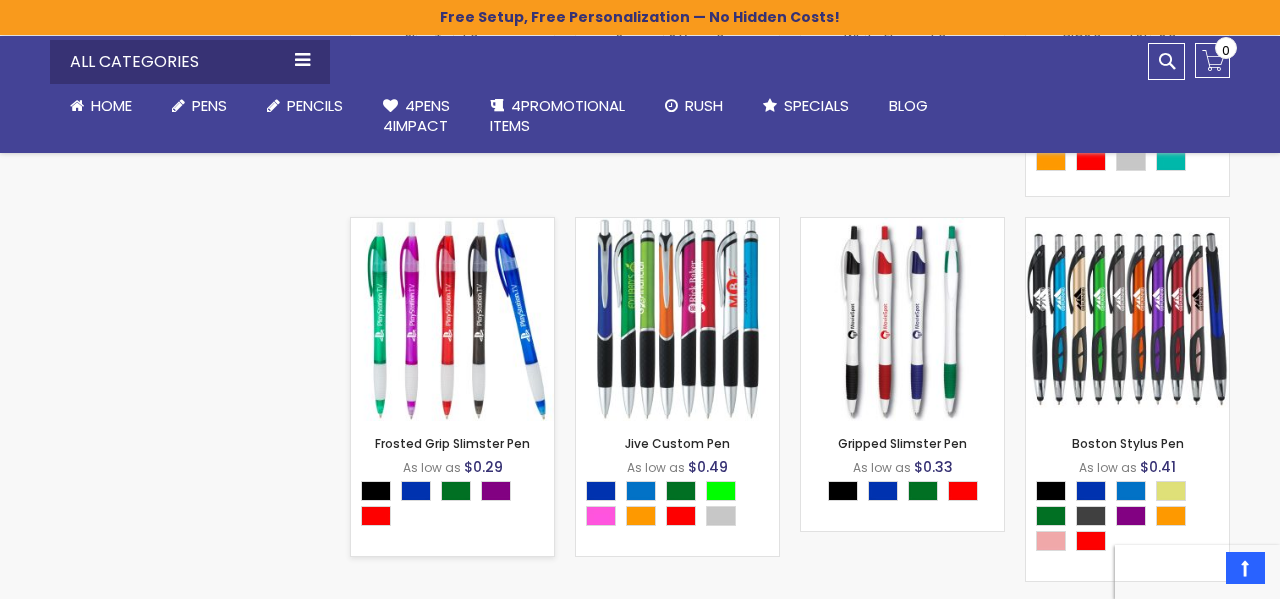 click on "-
***
+
Add to Cart" at bounding box center [452, 388] 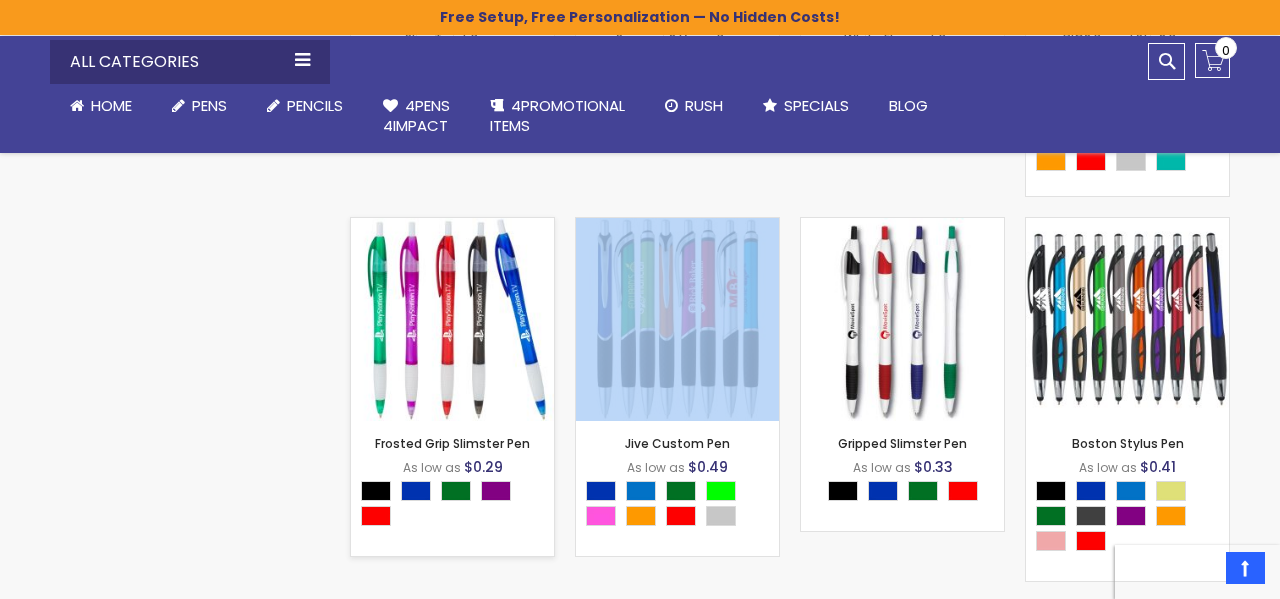 click on "-
***
+
Add to Cart" at bounding box center (452, 388) 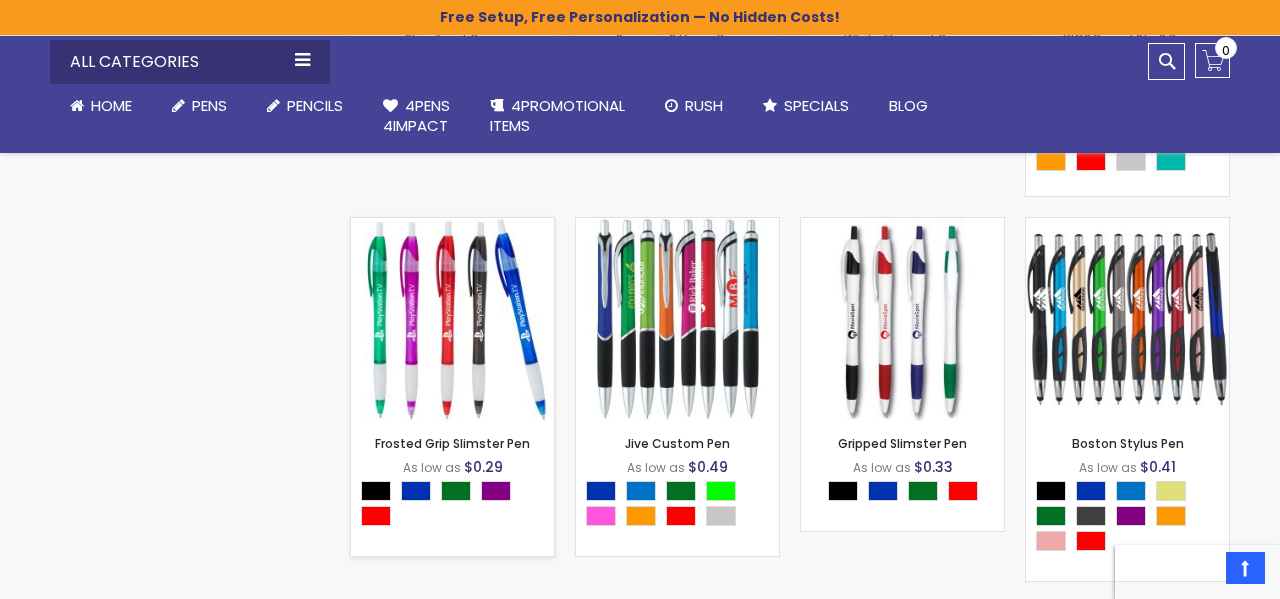 click on "-
***
+
Add to Cart" at bounding box center (452, 388) 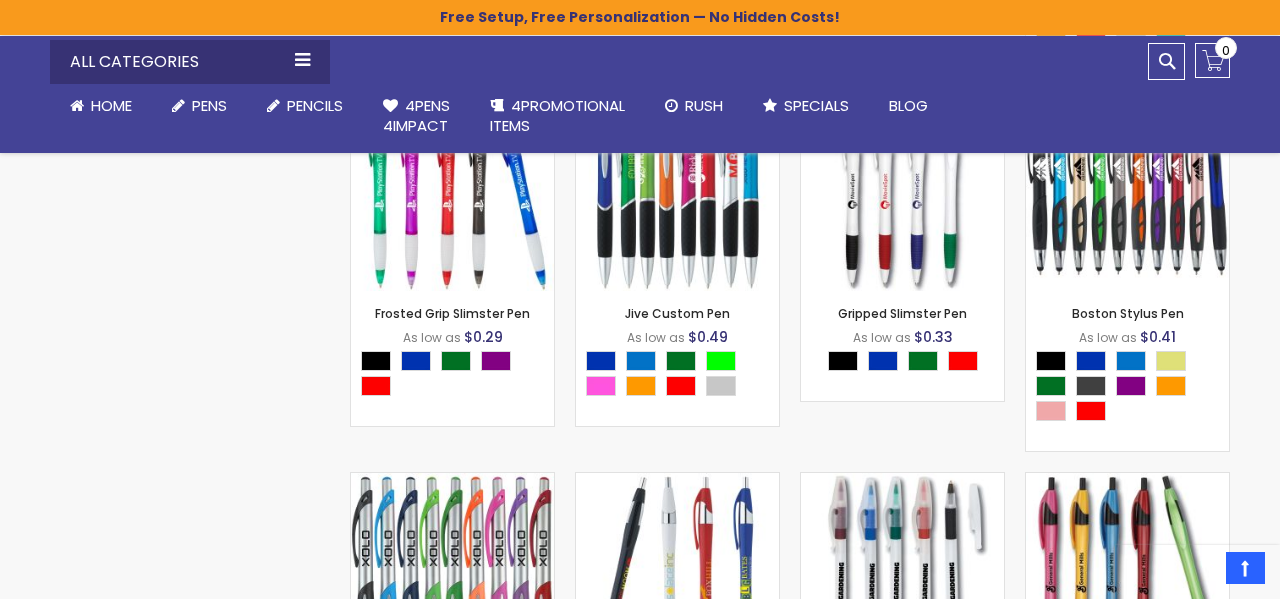 scroll, scrollTop: 5362, scrollLeft: 0, axis: vertical 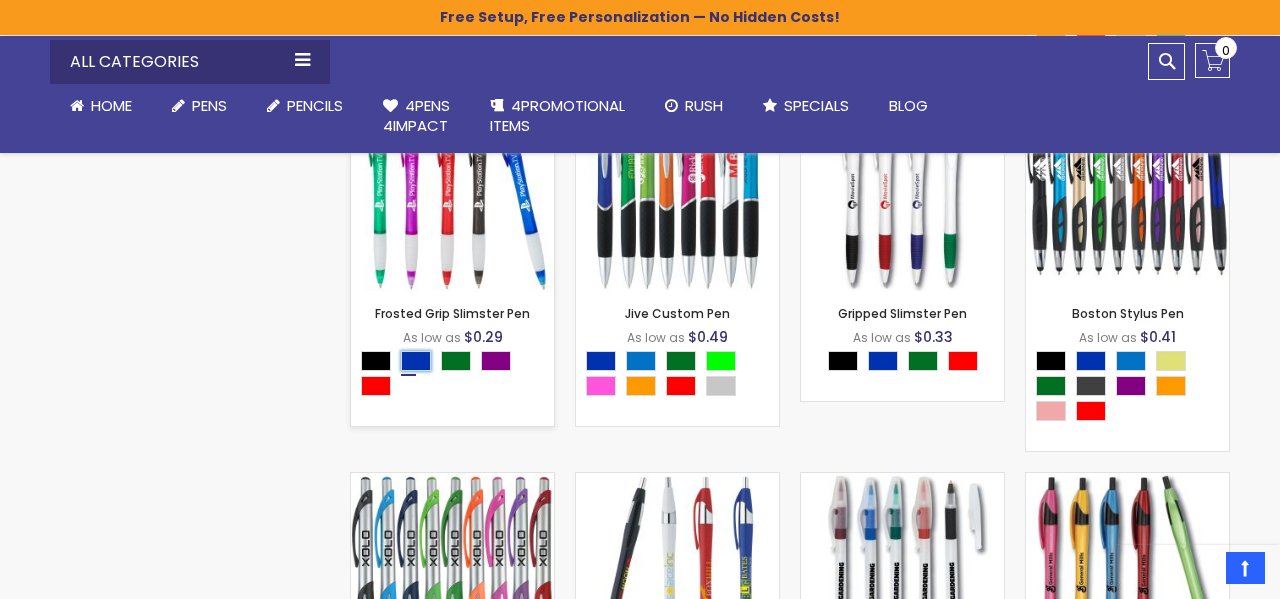 click at bounding box center (416, 361) 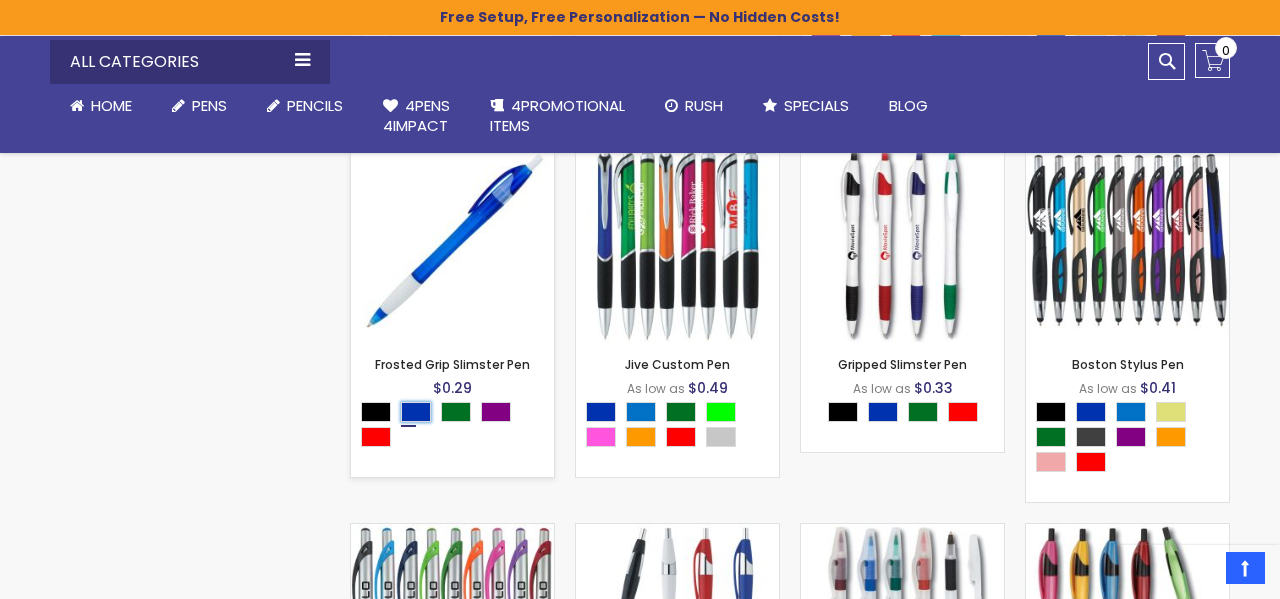 scroll, scrollTop: 5340, scrollLeft: 0, axis: vertical 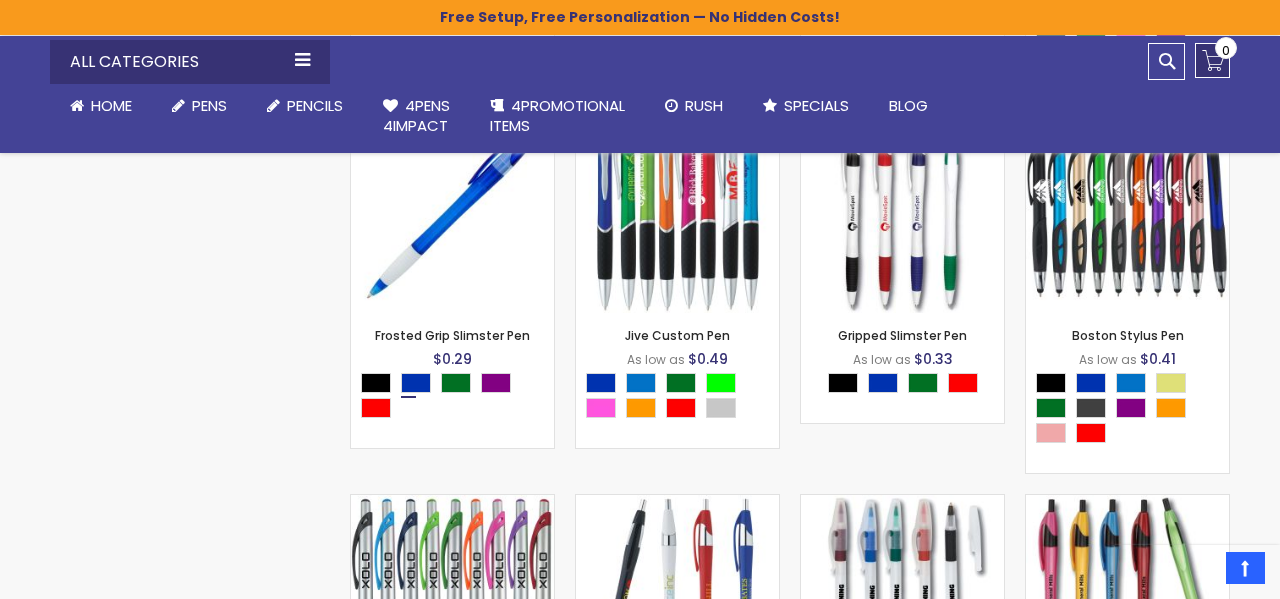 click on "My Cart
0.00
0" at bounding box center (1212, 60) 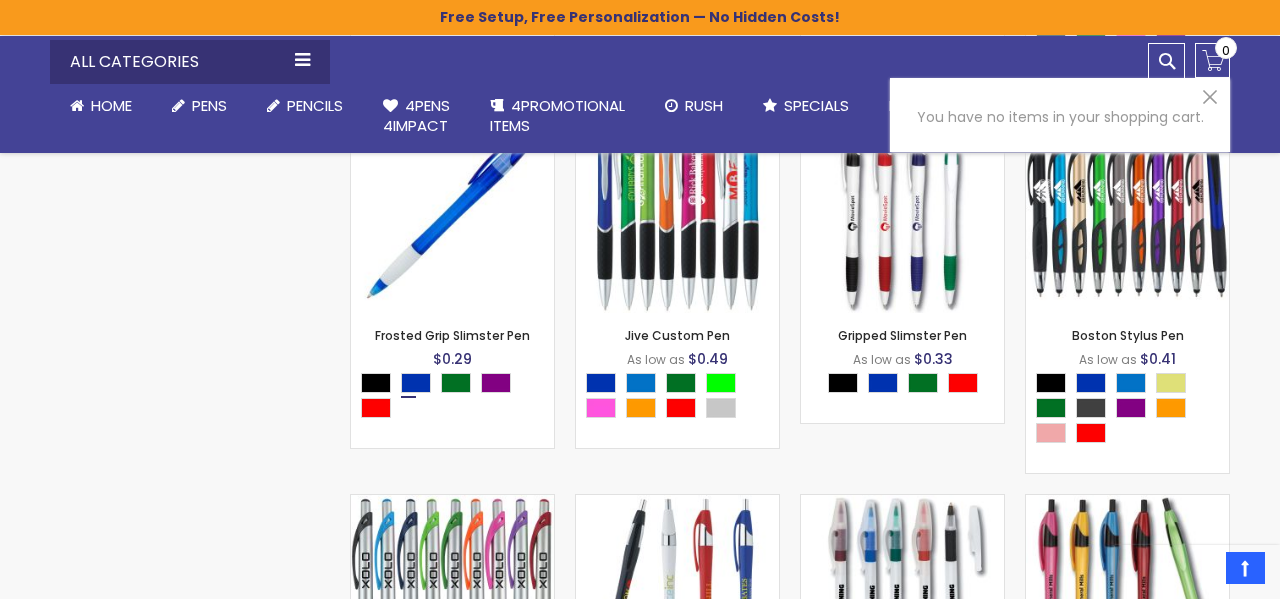 click on "Skip to Content
sample
Wishlist
Sign Out
Sign In
Sign In
Login
Forgot Your Password?
Create an Account
My Account
Toggle Nav
Search
All Categories
Pens" at bounding box center (640, -1134) 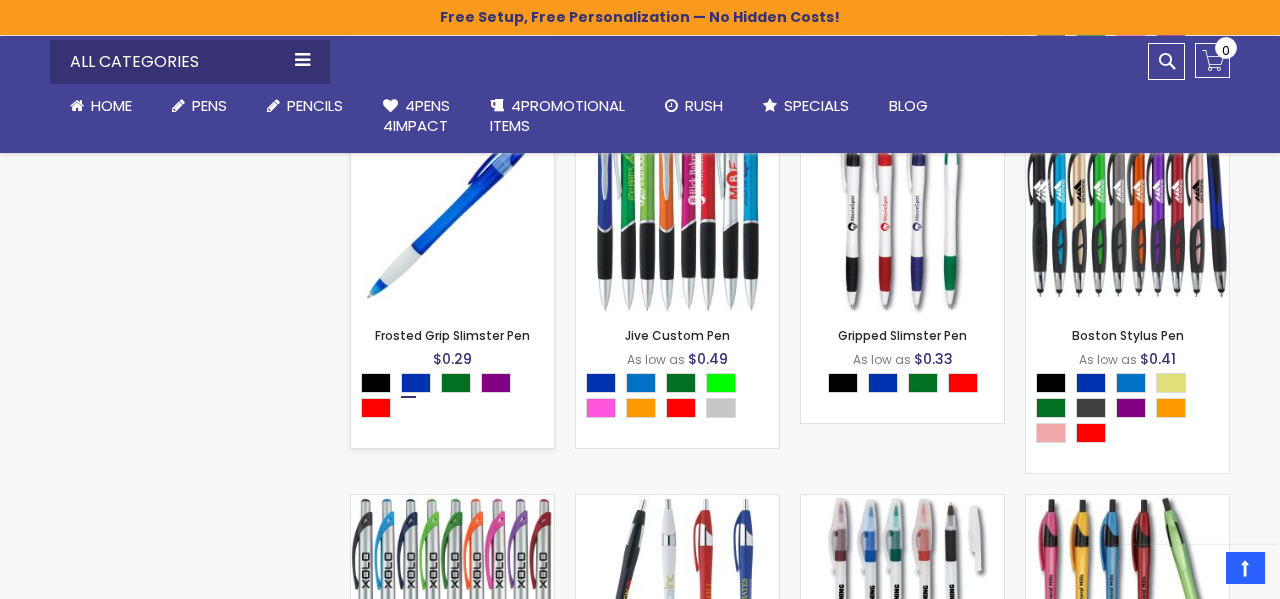 click at bounding box center [452, 211] 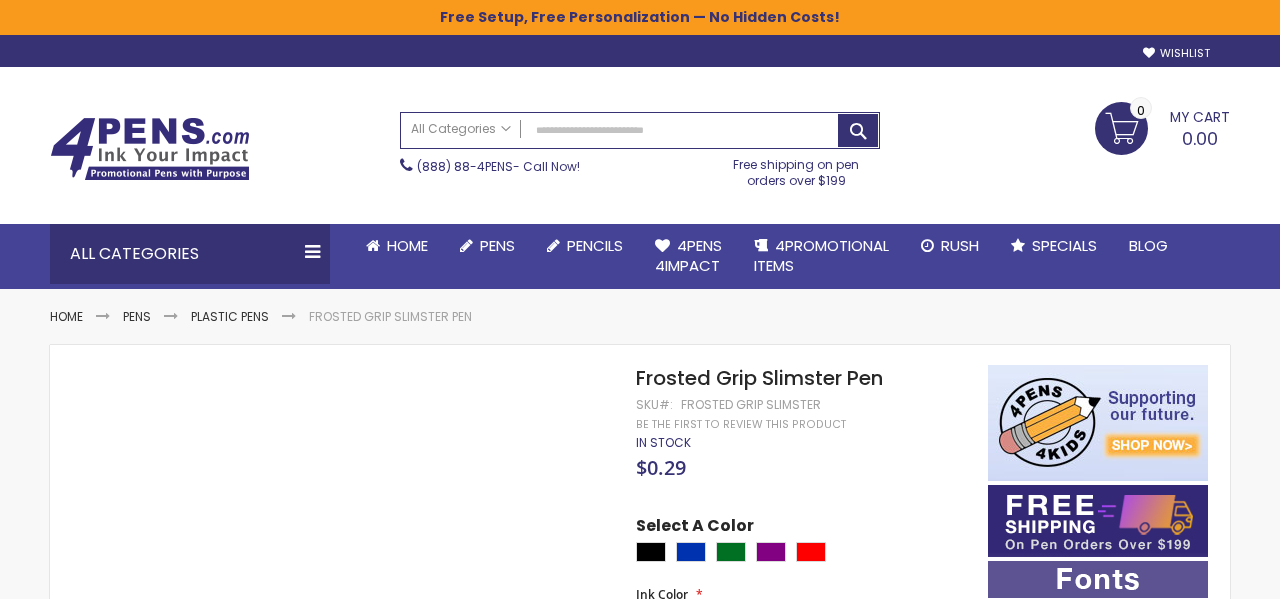 scroll, scrollTop: 0, scrollLeft: 0, axis: both 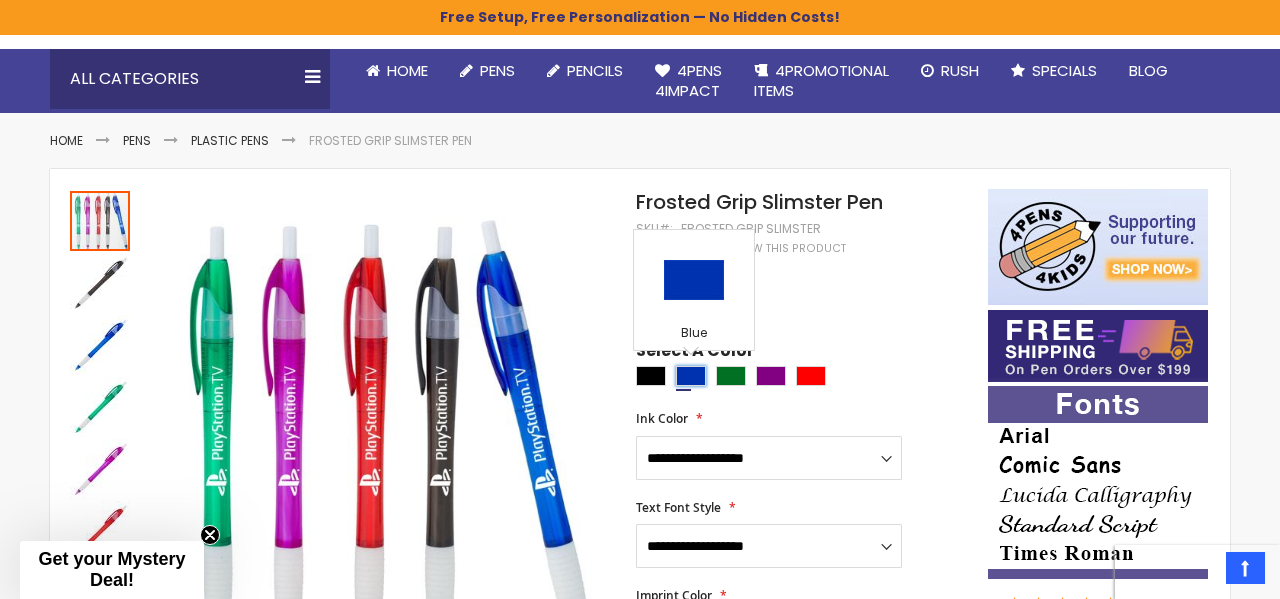 click at bounding box center (691, 376) 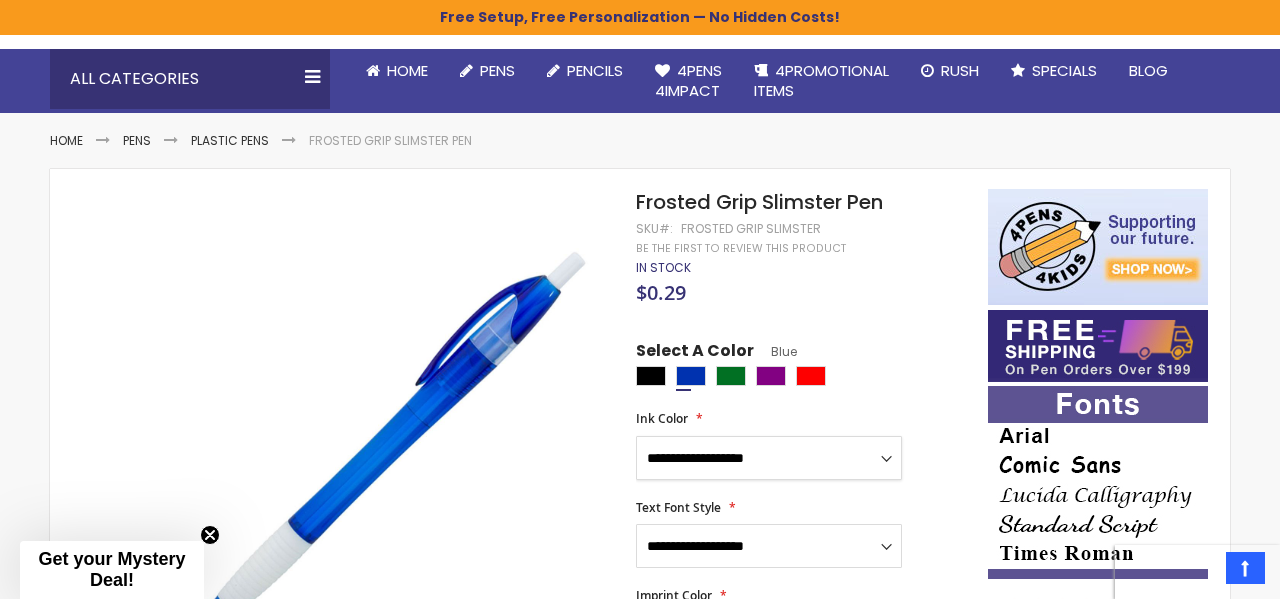 click on "**********" at bounding box center (769, 458) 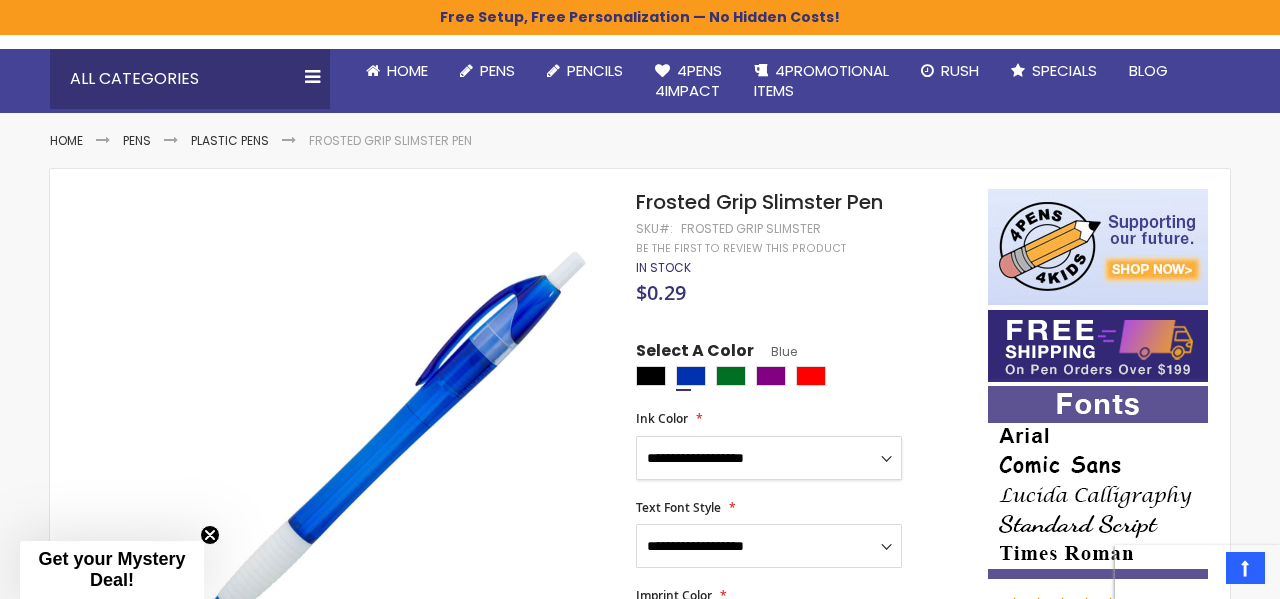 select on "****" 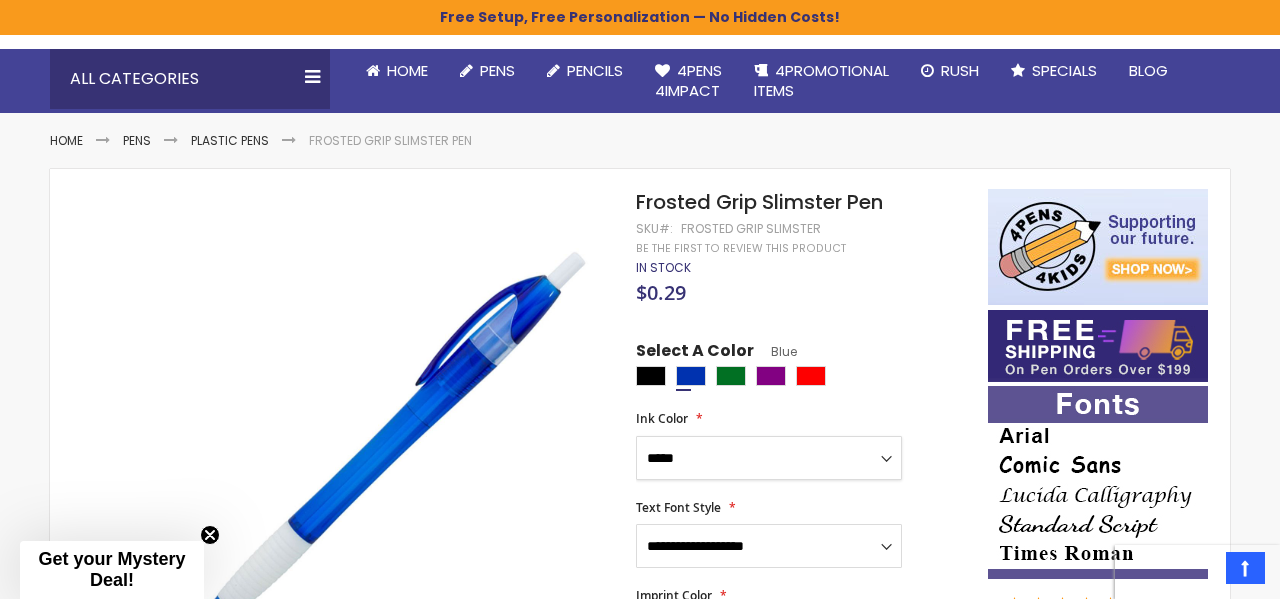 click on "**********" at bounding box center [769, 458] 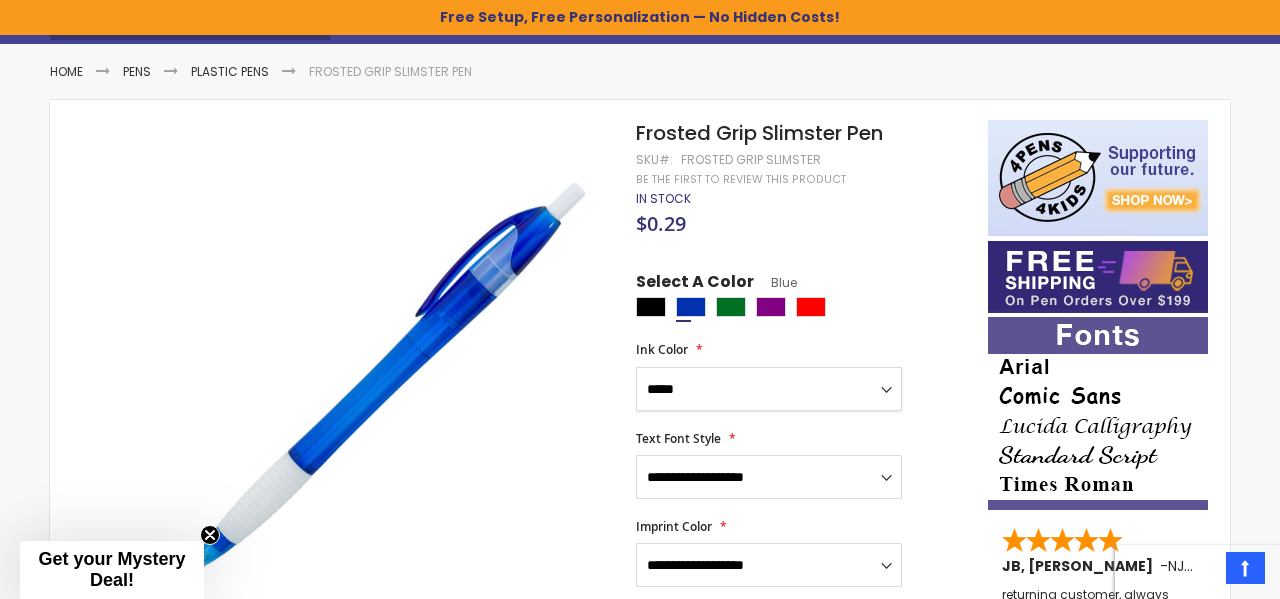 scroll, scrollTop: 247, scrollLeft: 0, axis: vertical 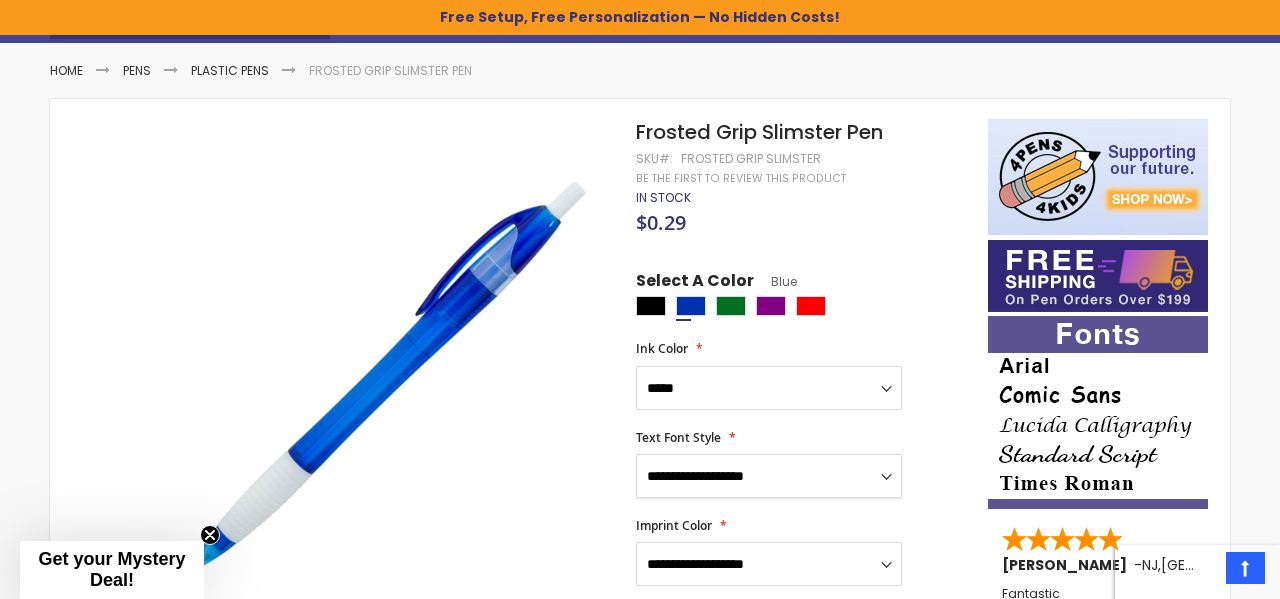 click on "**********" at bounding box center [769, 476] 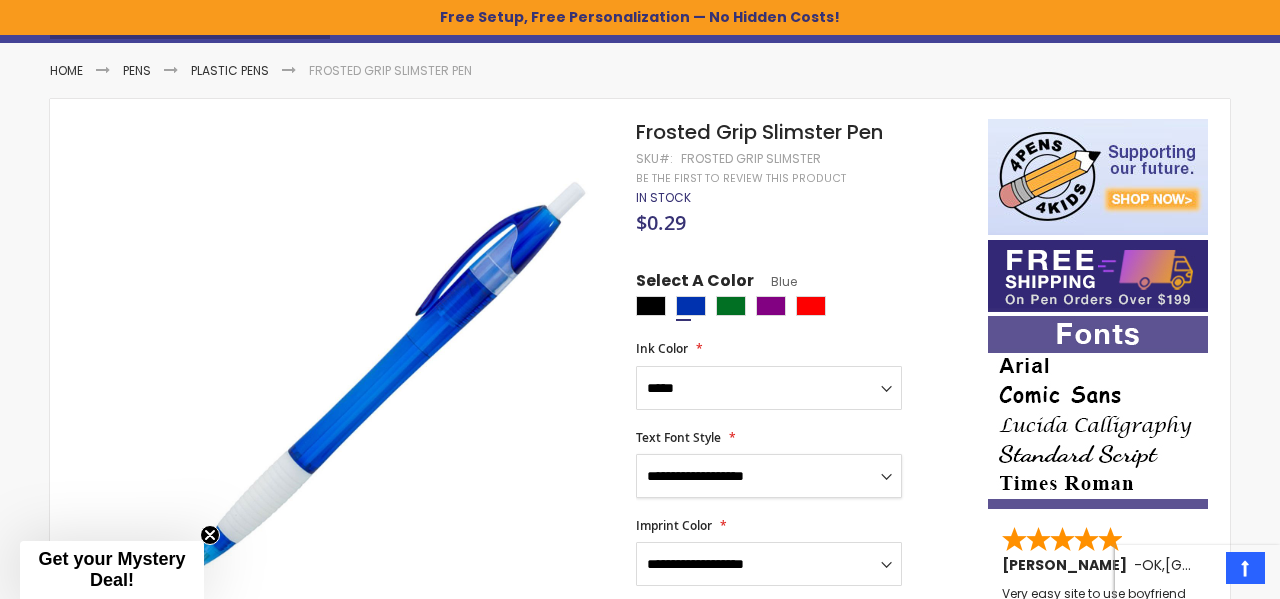 select on "****" 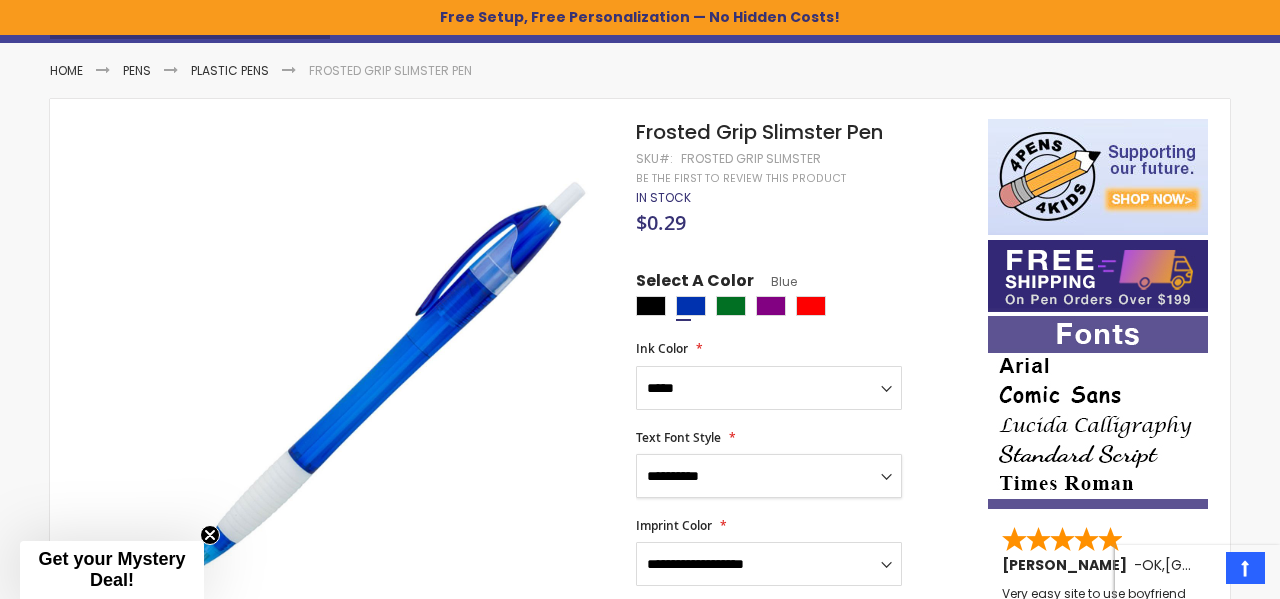 click on "**********" at bounding box center [769, 476] 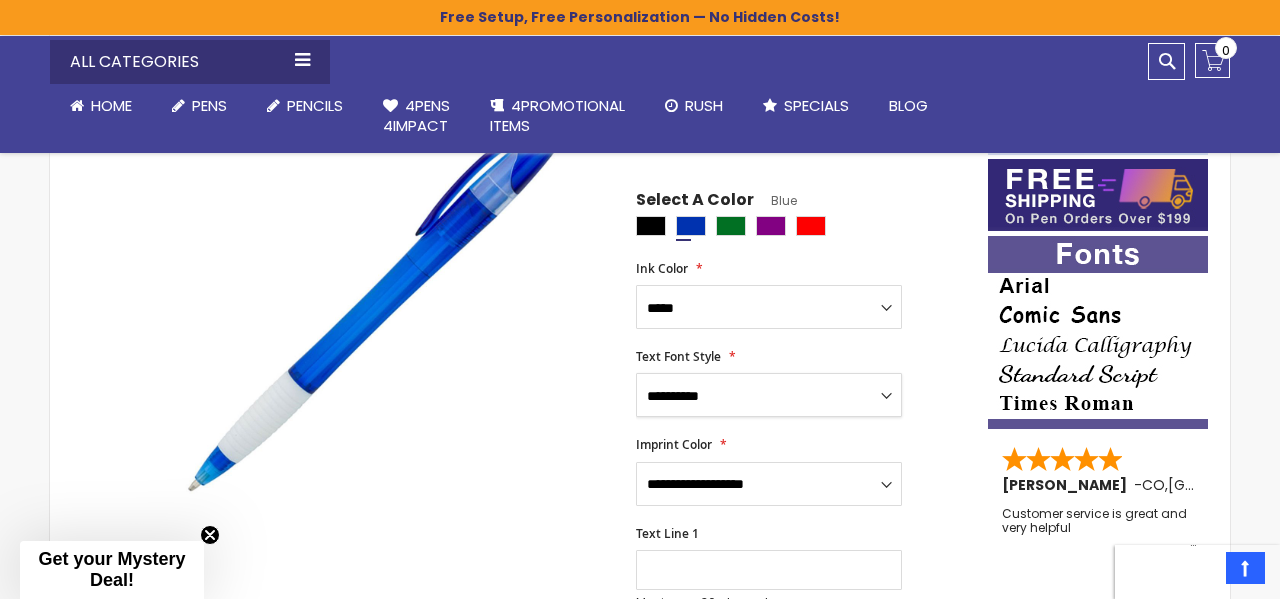 scroll, scrollTop: 328, scrollLeft: 0, axis: vertical 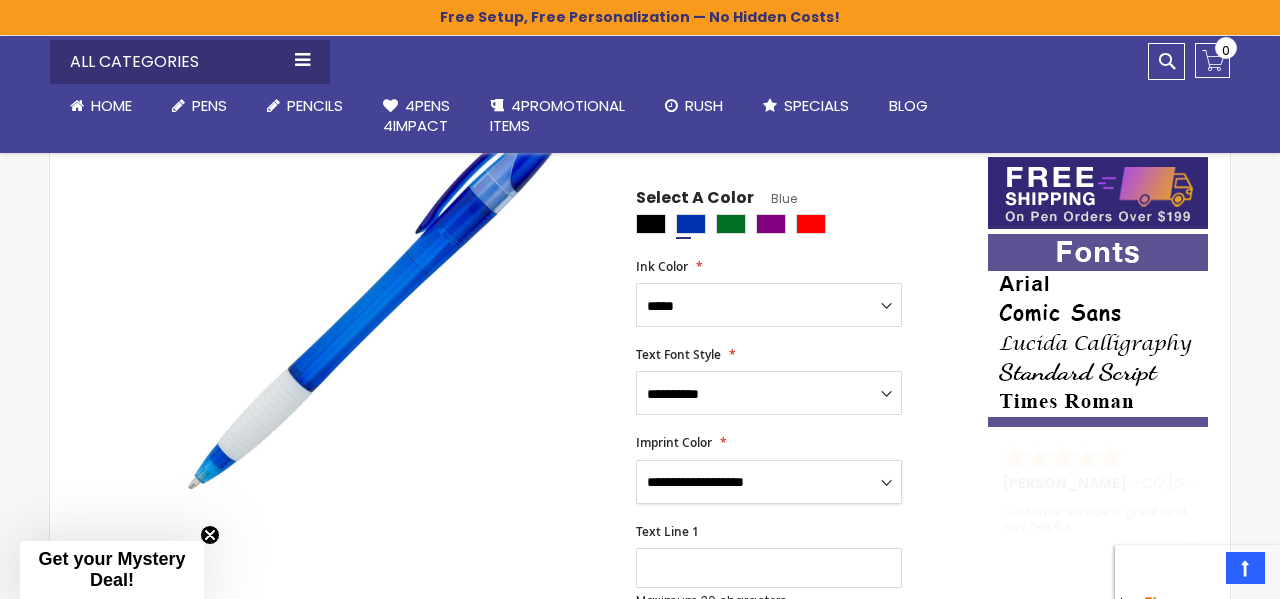 click on "**********" at bounding box center [769, 482] 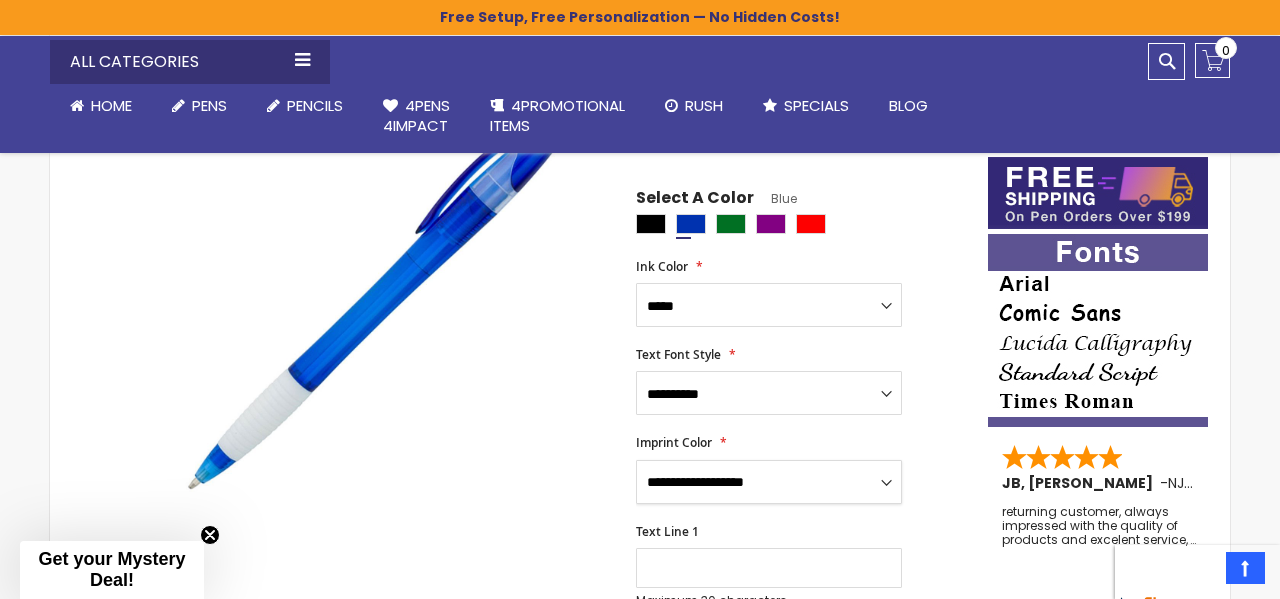 select on "****" 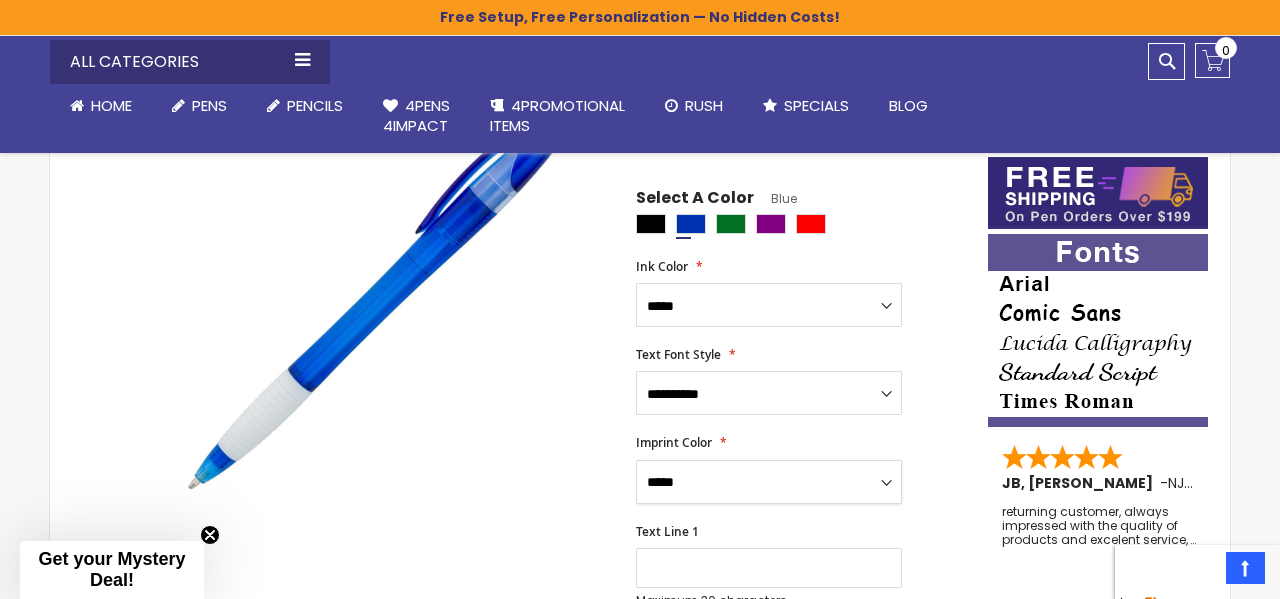 click on "**********" at bounding box center [769, 482] 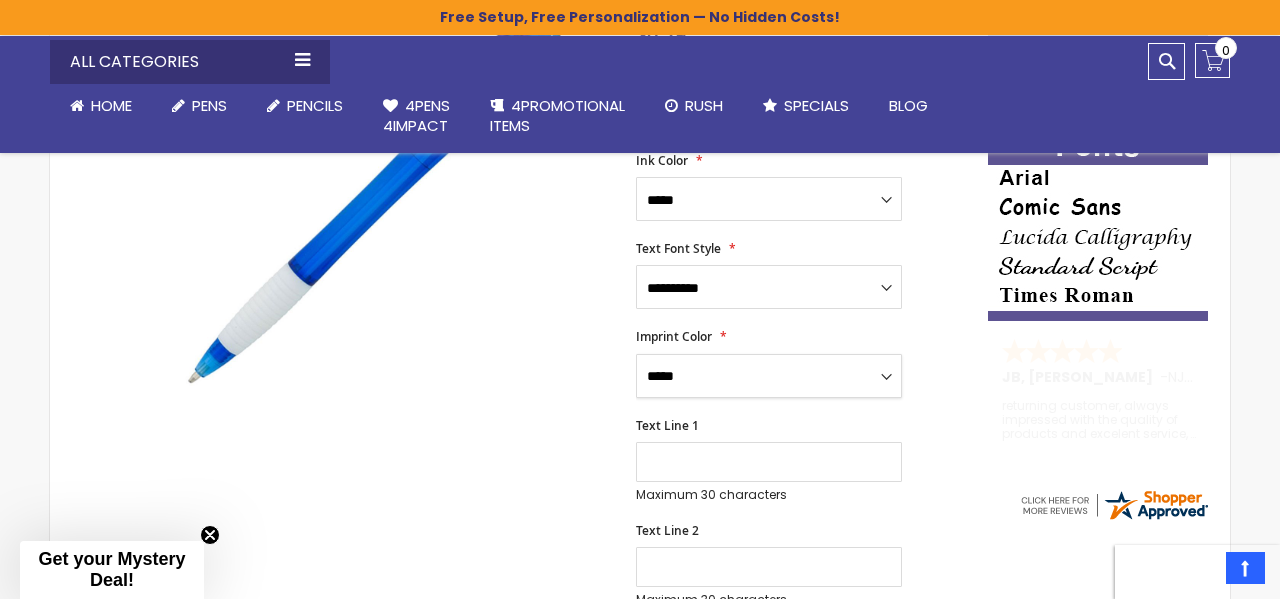 scroll, scrollTop: 435, scrollLeft: 0, axis: vertical 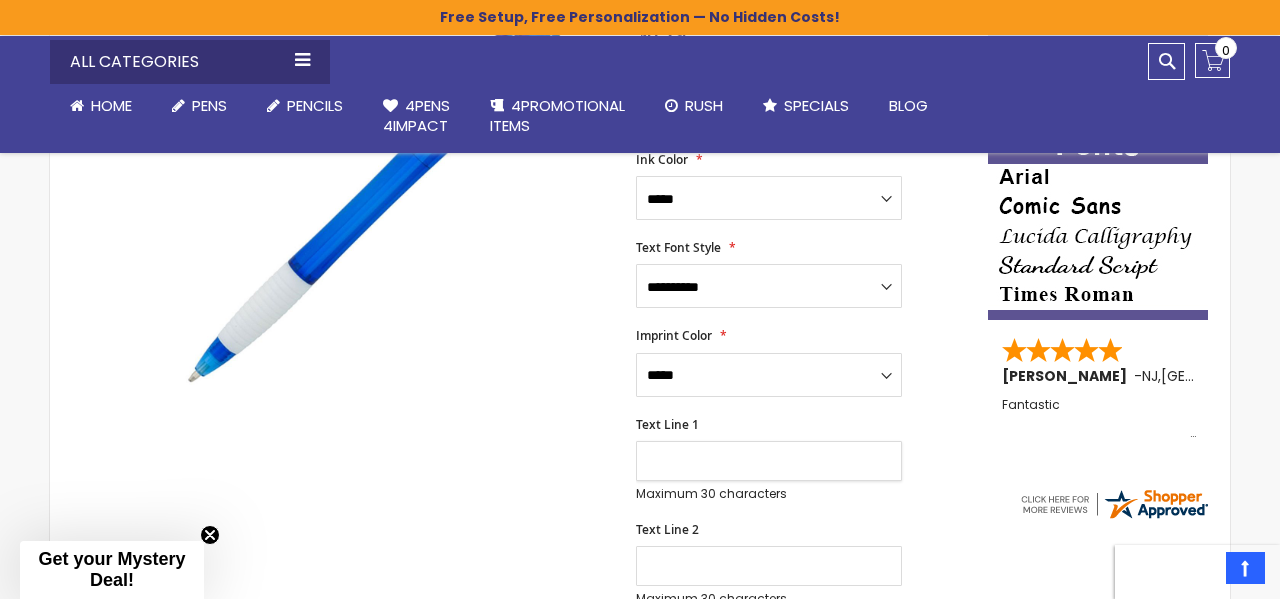click on "Text Line 1" at bounding box center [769, 461] 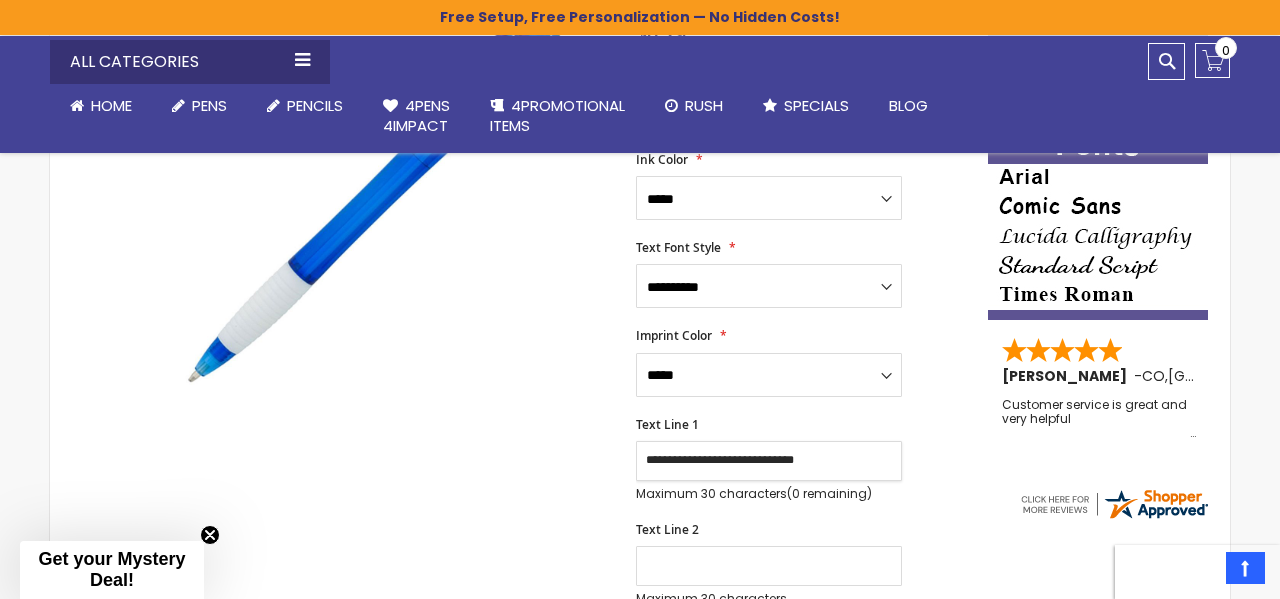 type on "**********" 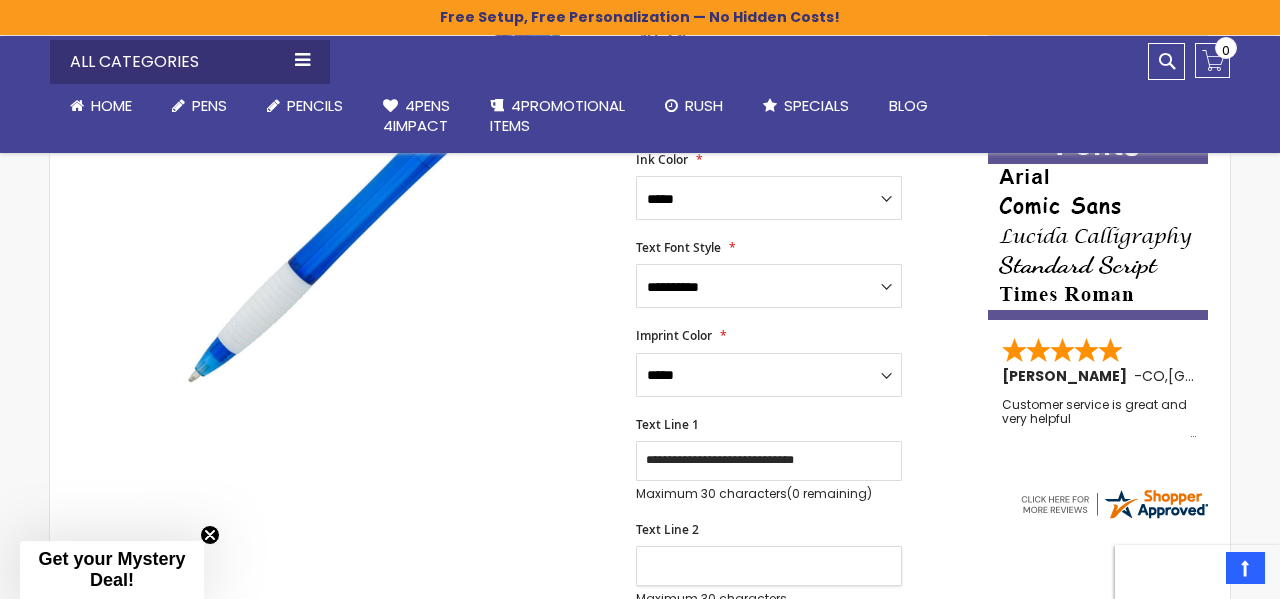 click on "Text Line 2" at bounding box center (769, 566) 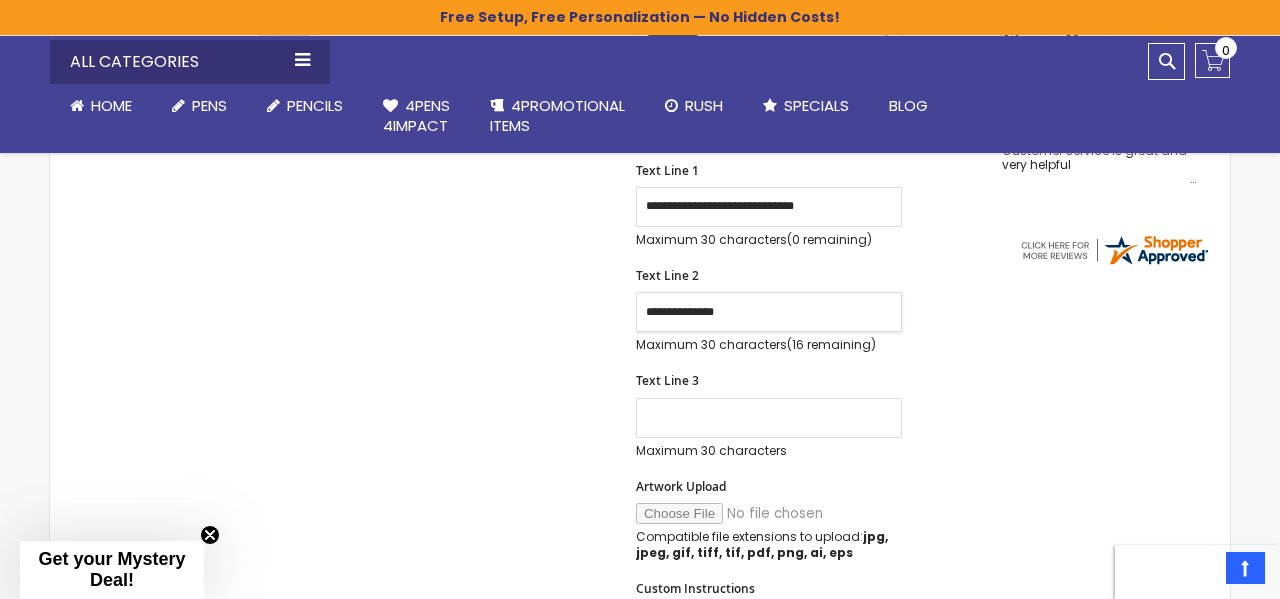 scroll, scrollTop: 693, scrollLeft: 0, axis: vertical 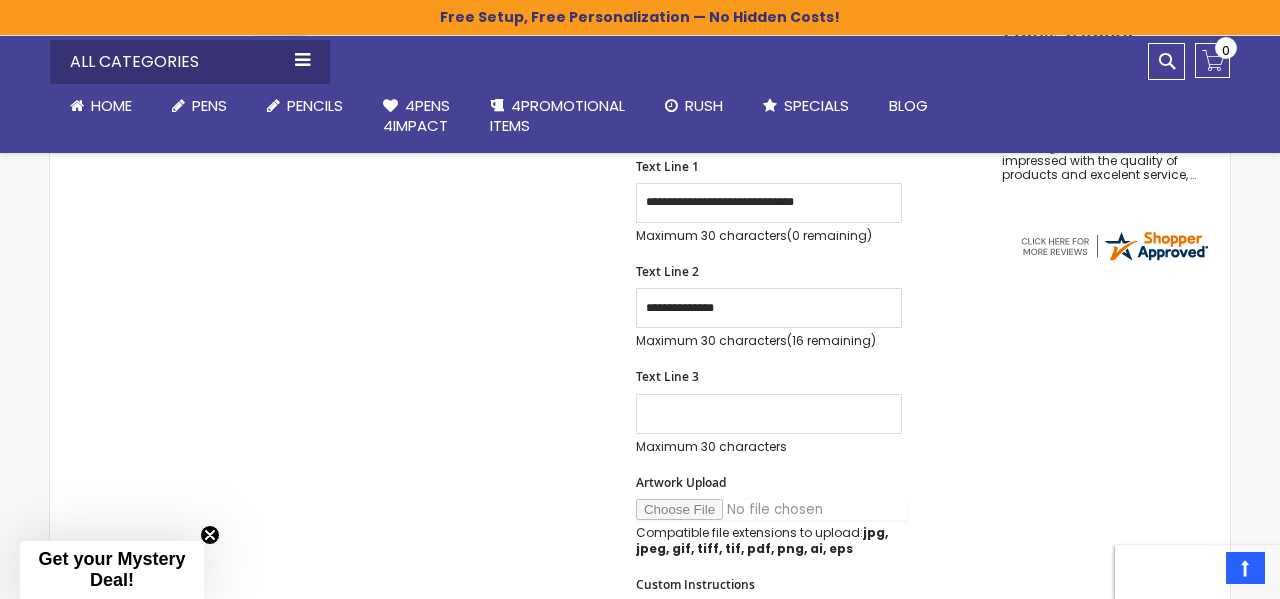 click on "Artwork Upload" at bounding box center (772, 509) 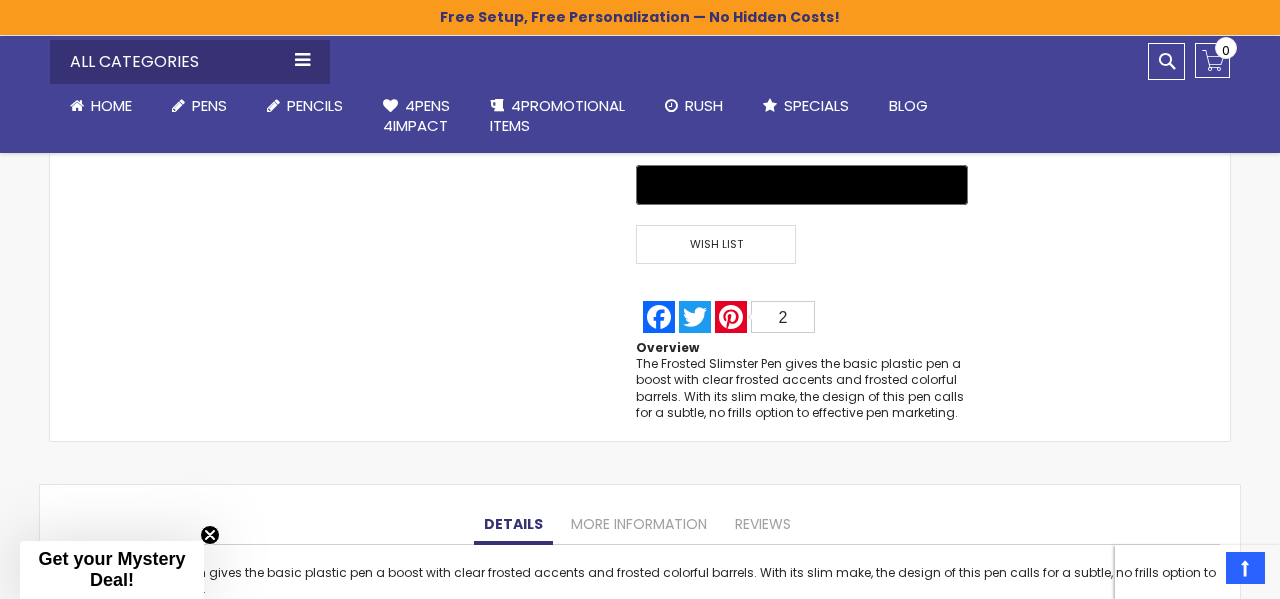 scroll, scrollTop: 1667, scrollLeft: 0, axis: vertical 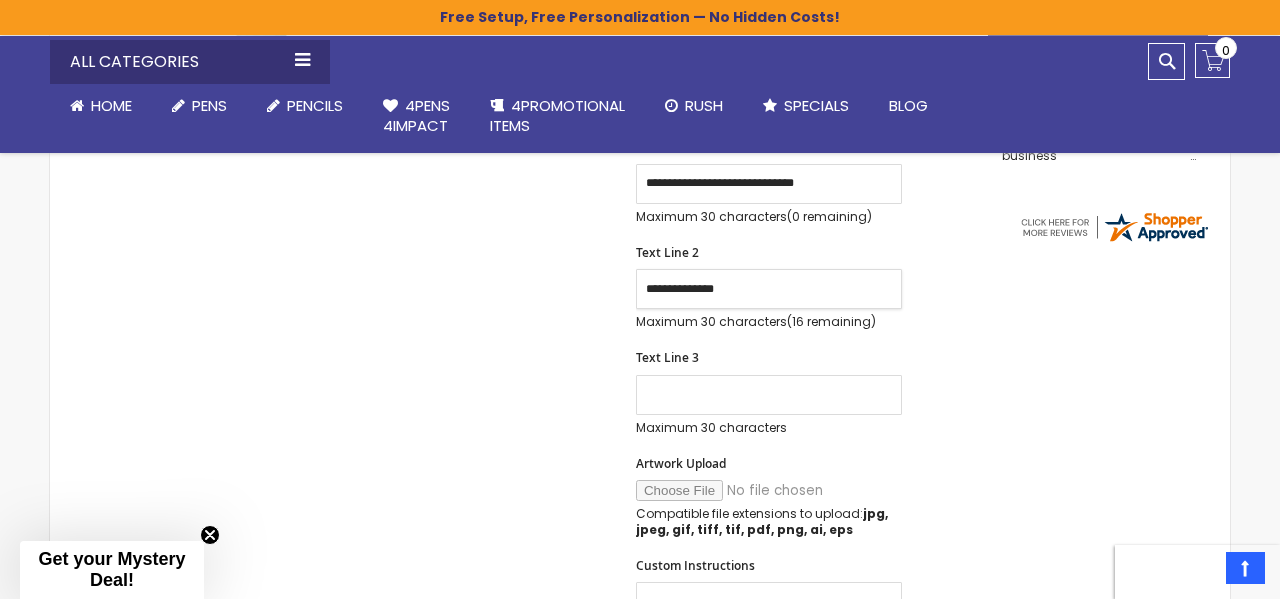 click on "**********" at bounding box center (769, 289) 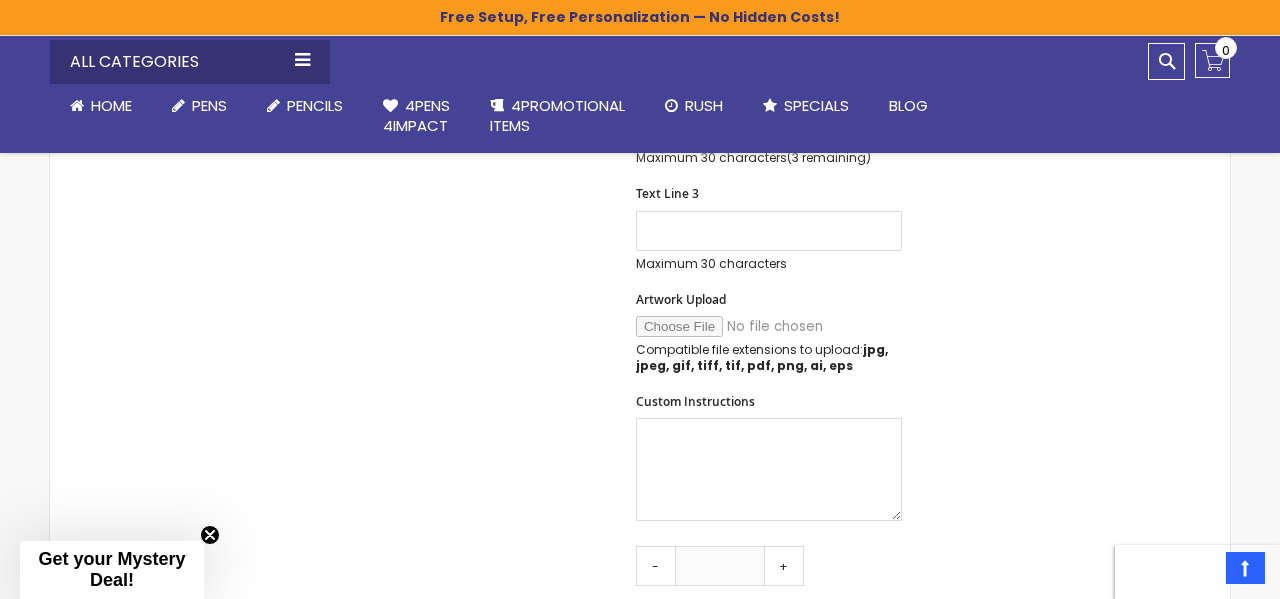 scroll, scrollTop: 880, scrollLeft: 0, axis: vertical 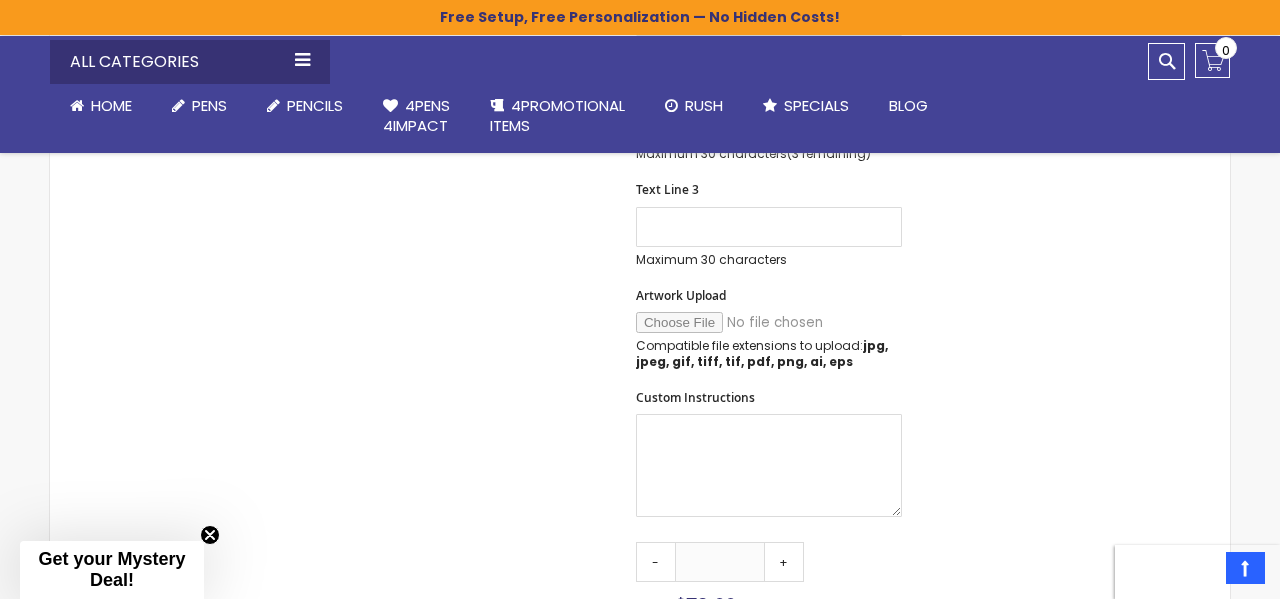 type on "**********" 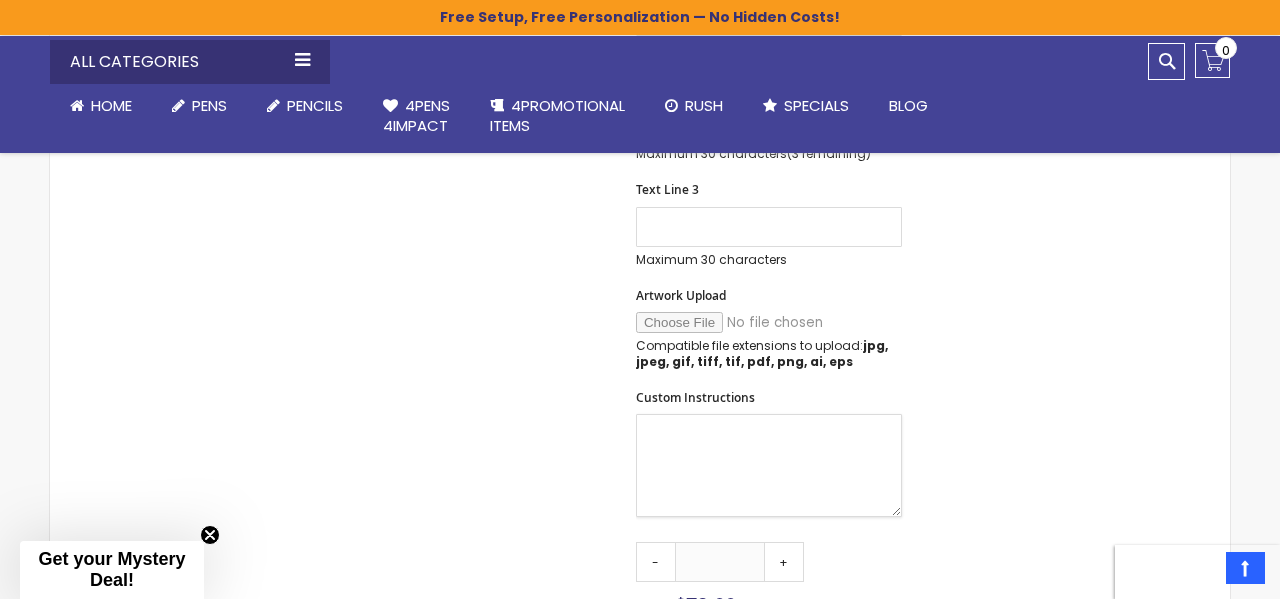click on "Custom Instructions" at bounding box center (769, 465) 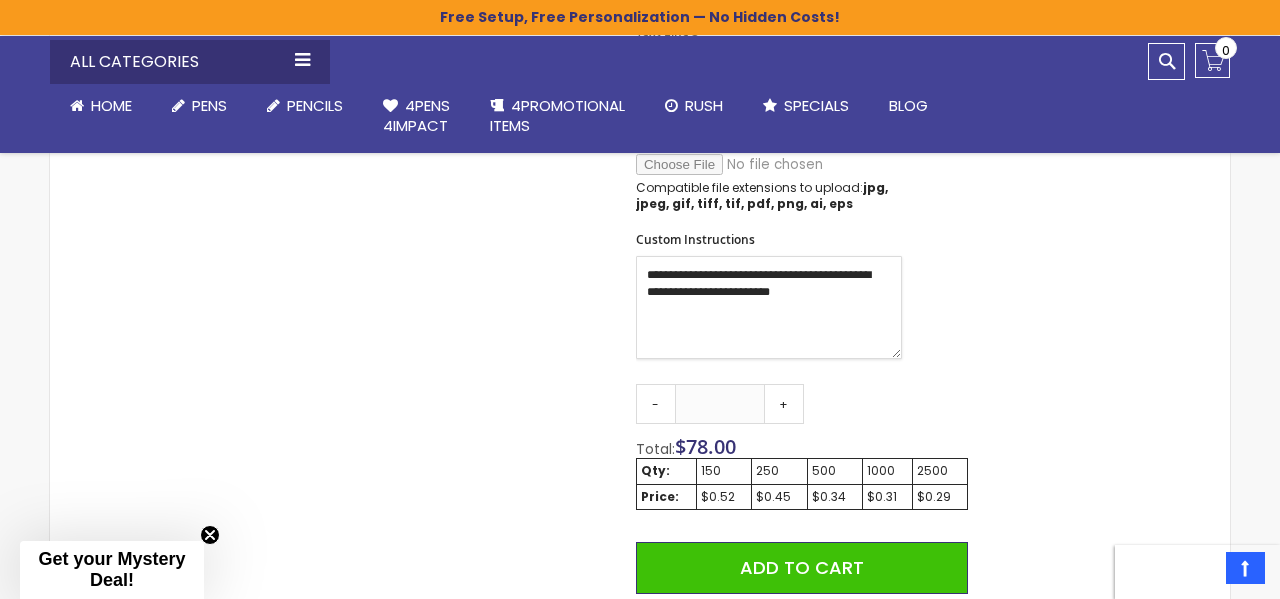 scroll, scrollTop: 1052, scrollLeft: 0, axis: vertical 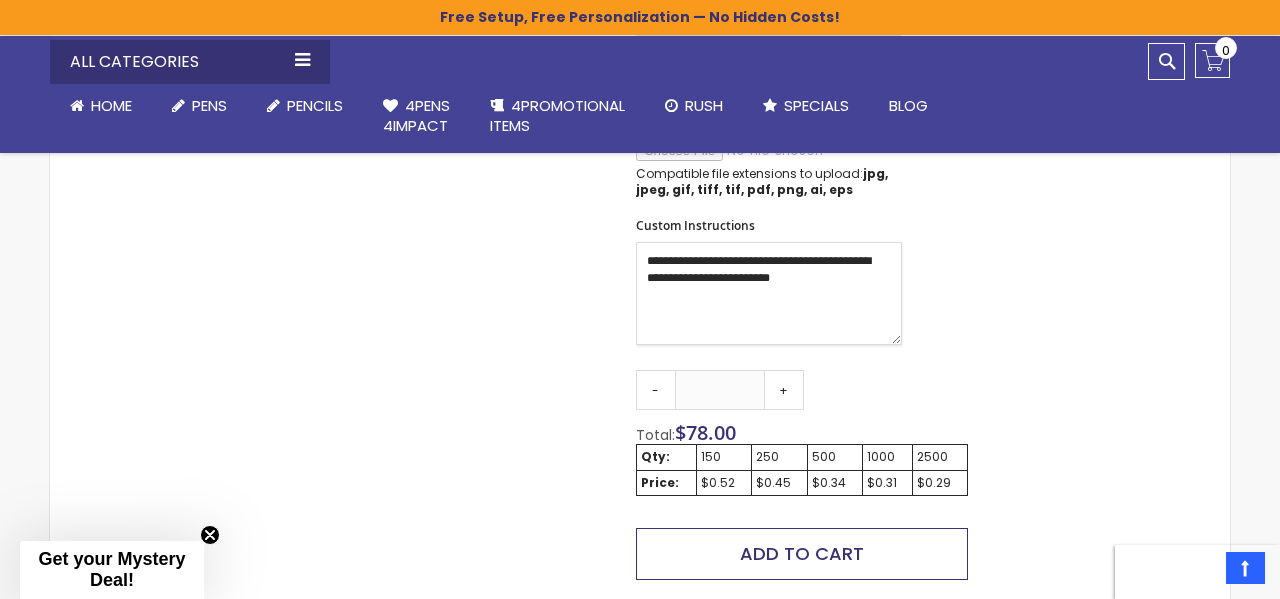 type on "**********" 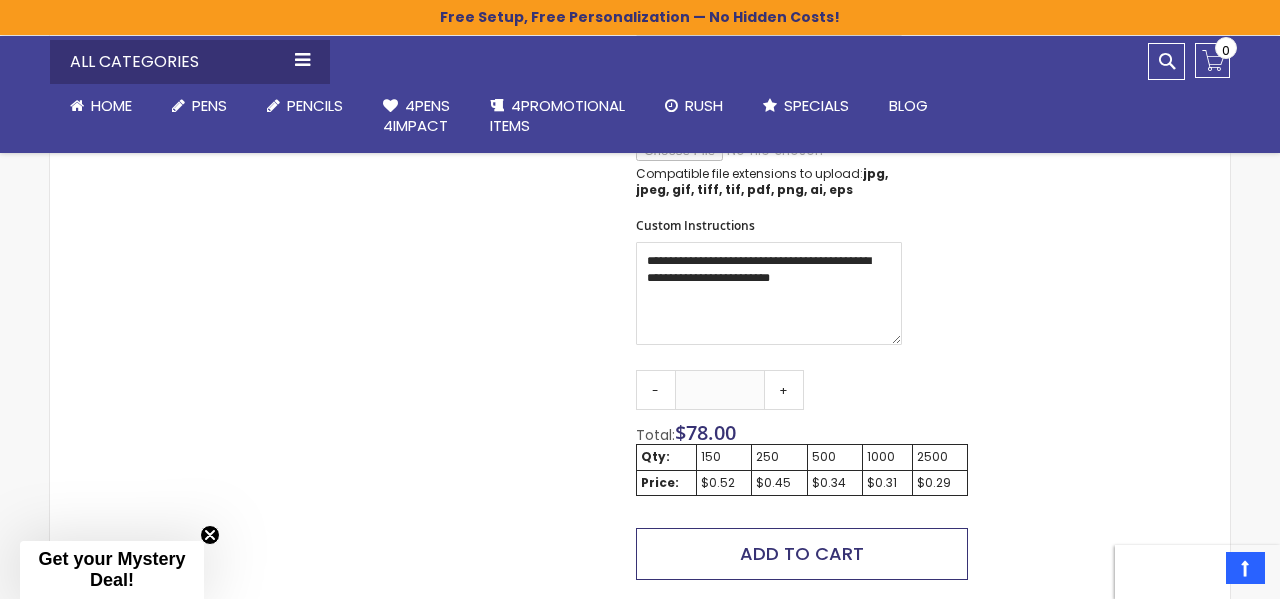 click on "Add to Cart" at bounding box center [802, 553] 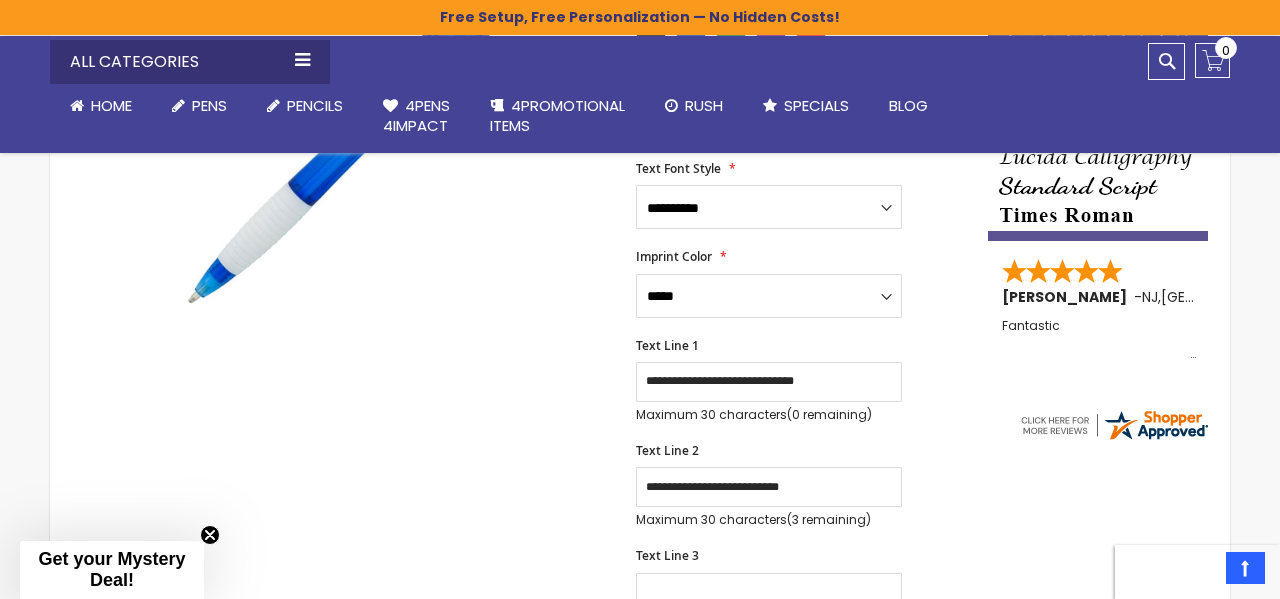 scroll, scrollTop: 495, scrollLeft: 0, axis: vertical 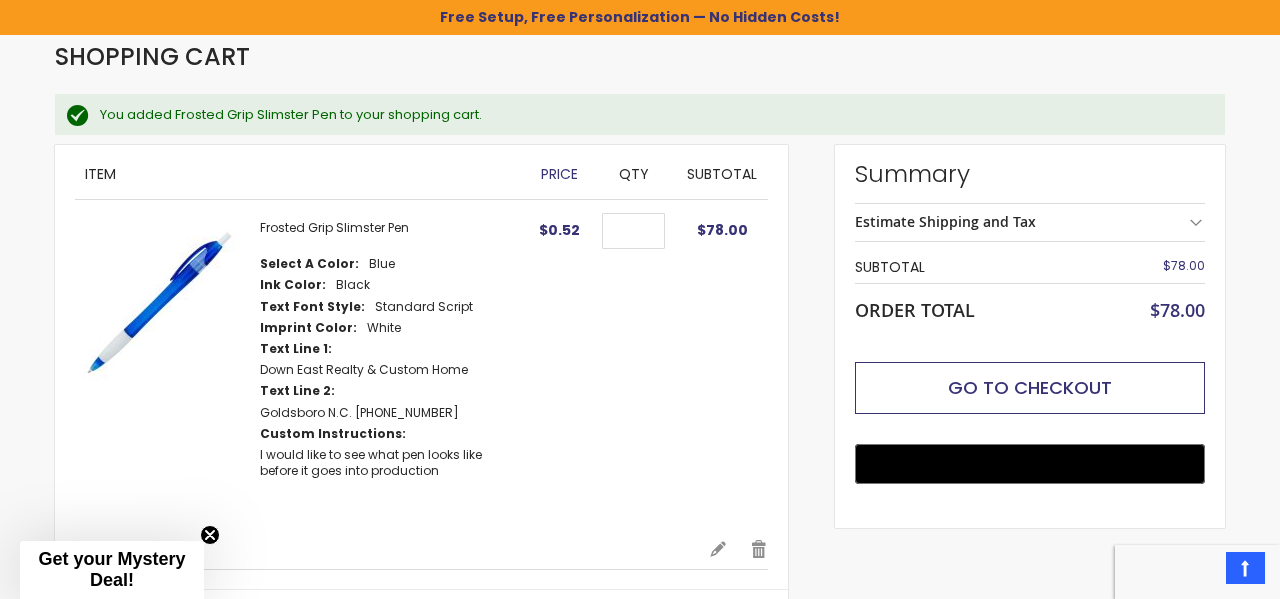 click on "Go to Checkout" at bounding box center (1030, 387) 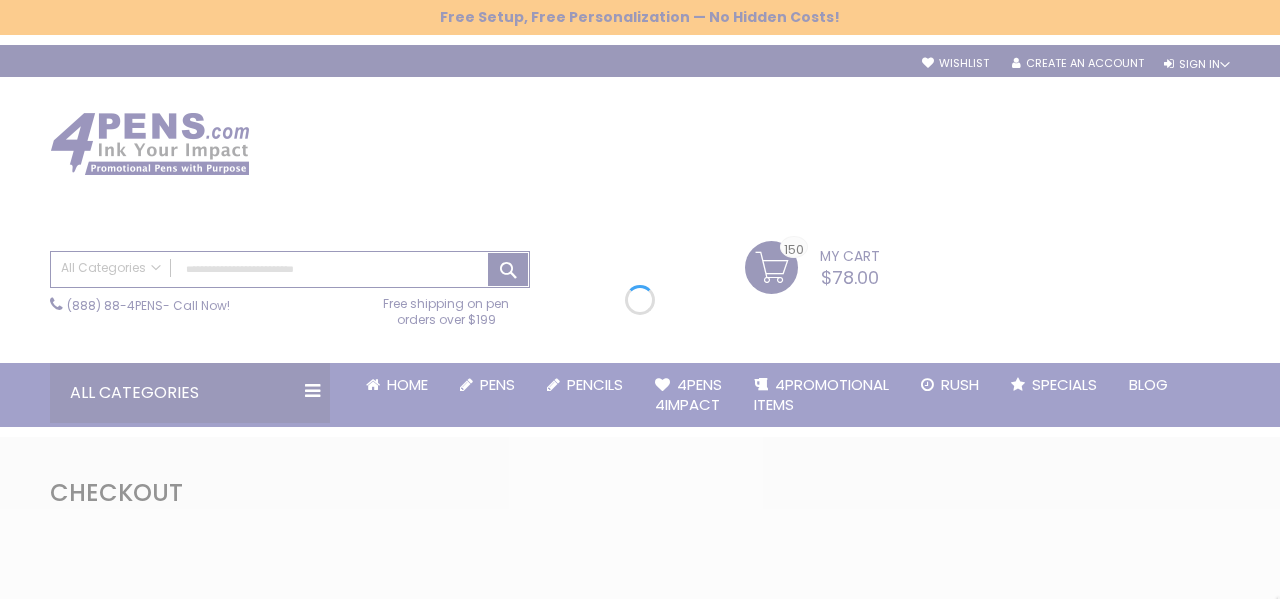scroll, scrollTop: 0, scrollLeft: 0, axis: both 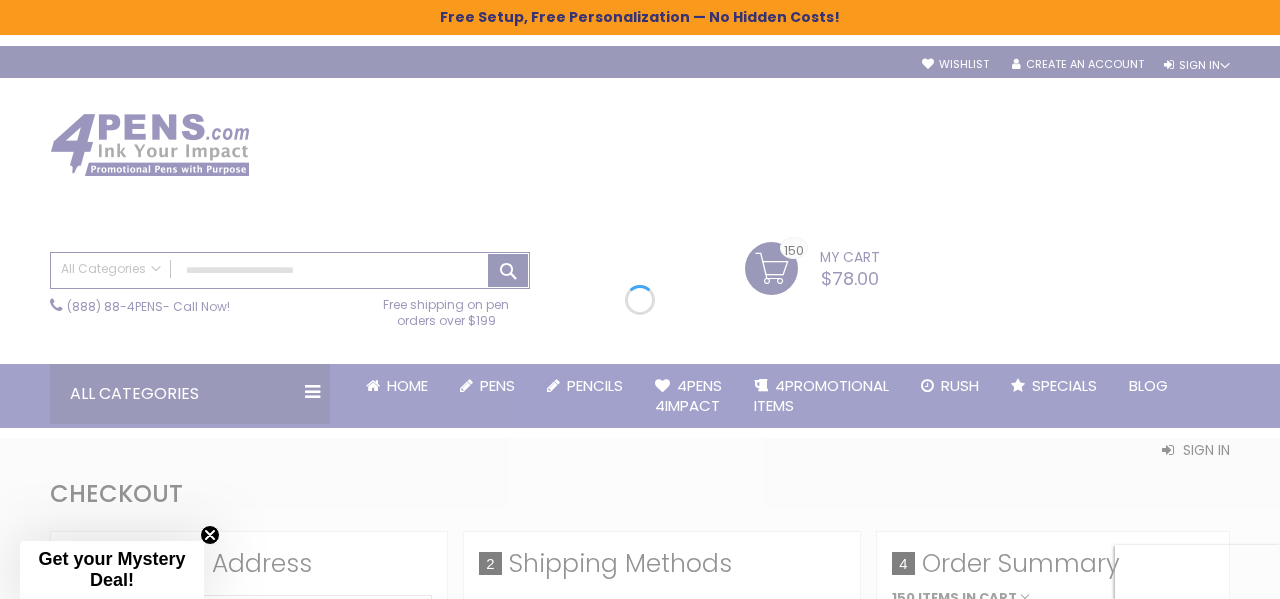 select on "*" 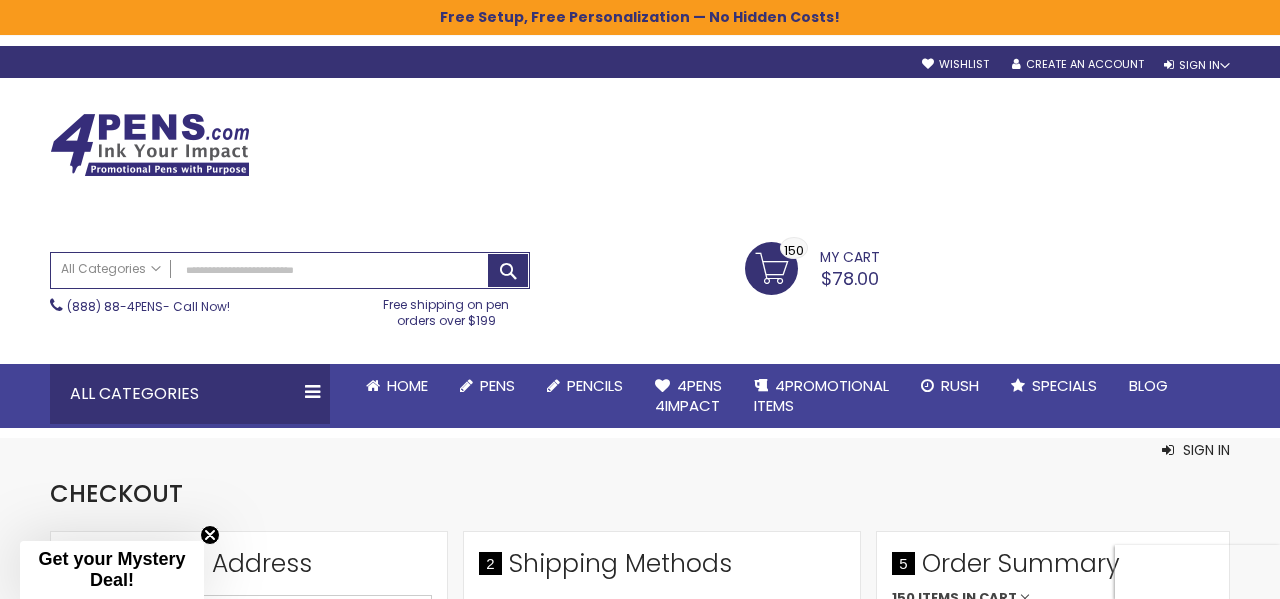 scroll, scrollTop: 0, scrollLeft: 0, axis: both 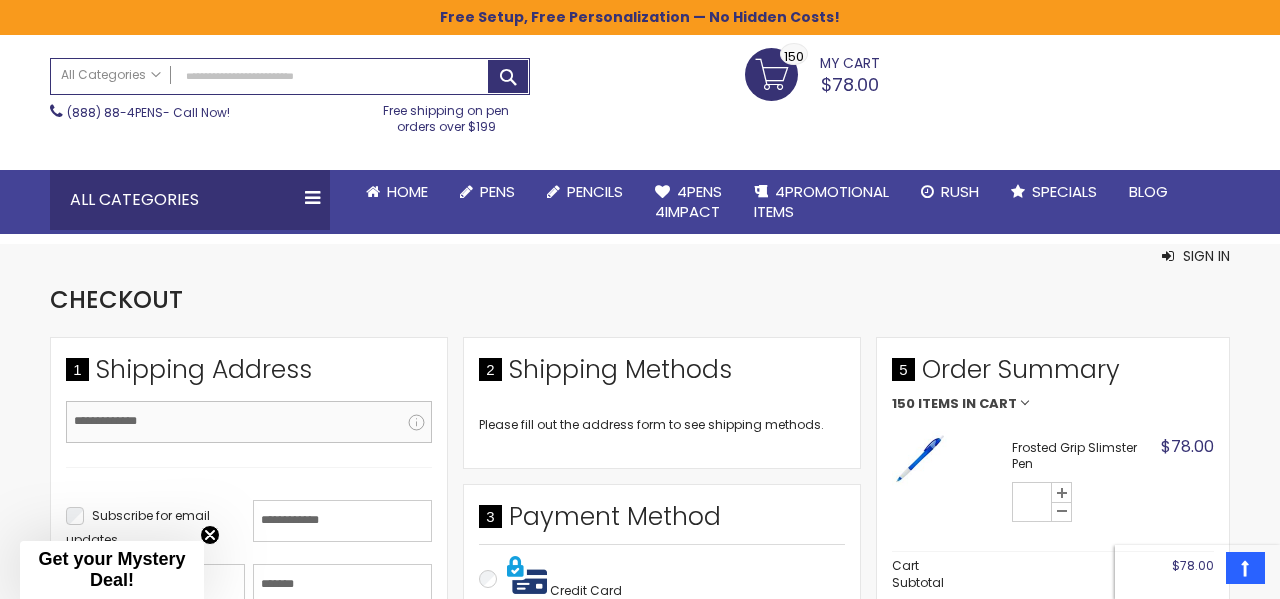 click on "Email Address" at bounding box center [249, 422] 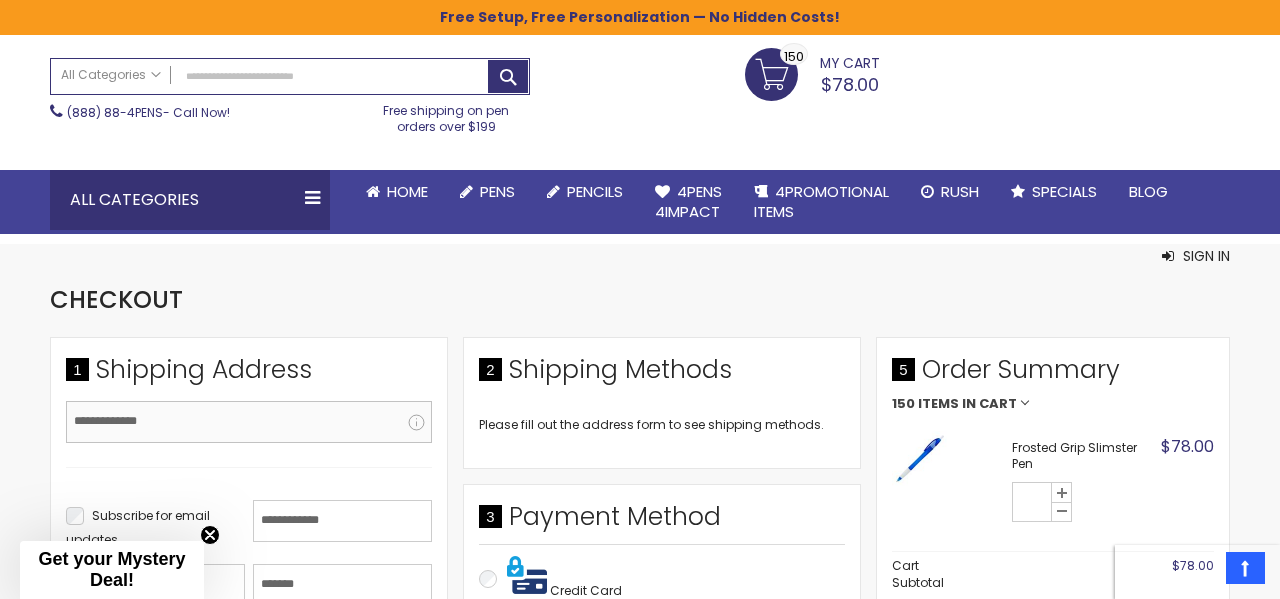 type on "**********" 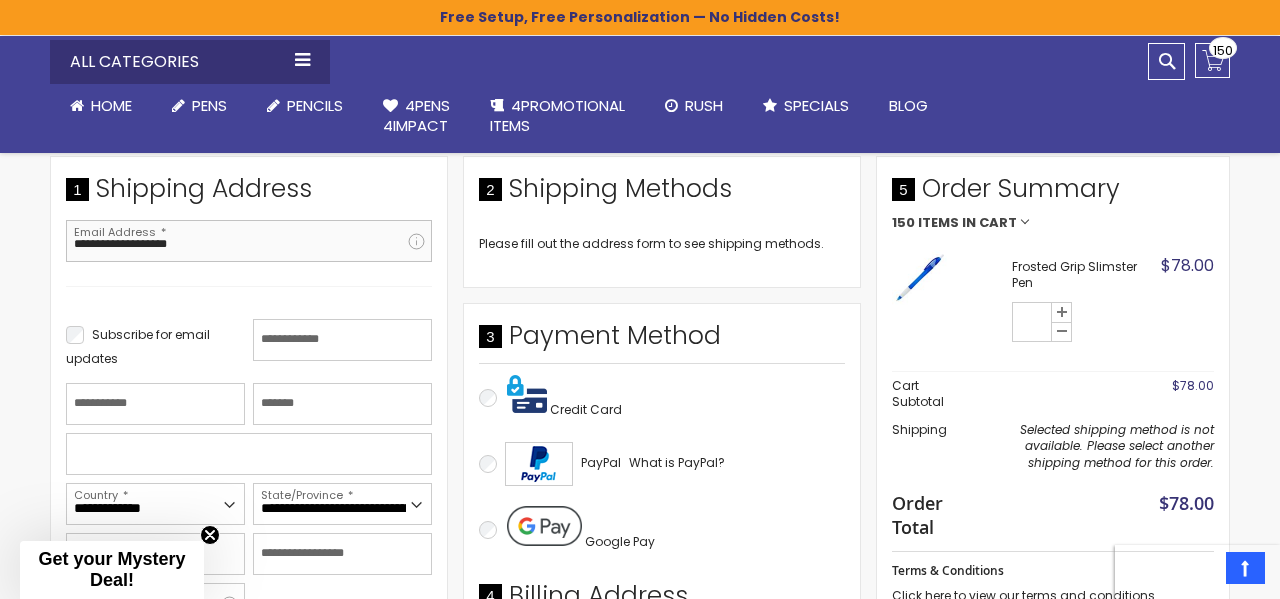 scroll, scrollTop: 344, scrollLeft: 0, axis: vertical 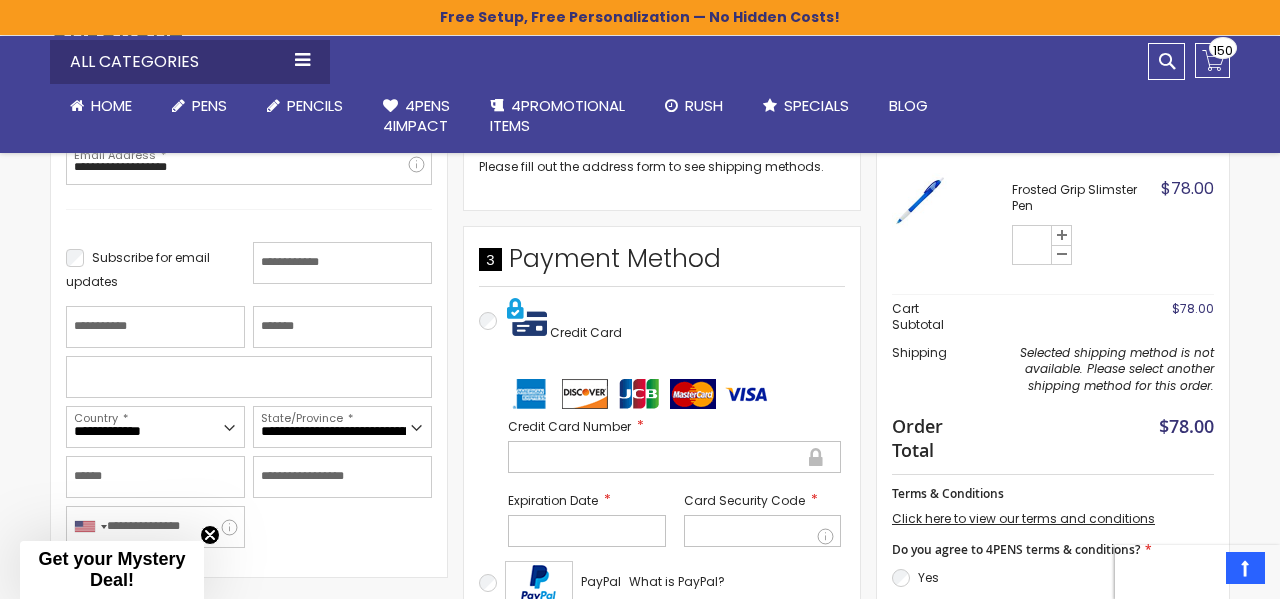 click at bounding box center (674, 457) 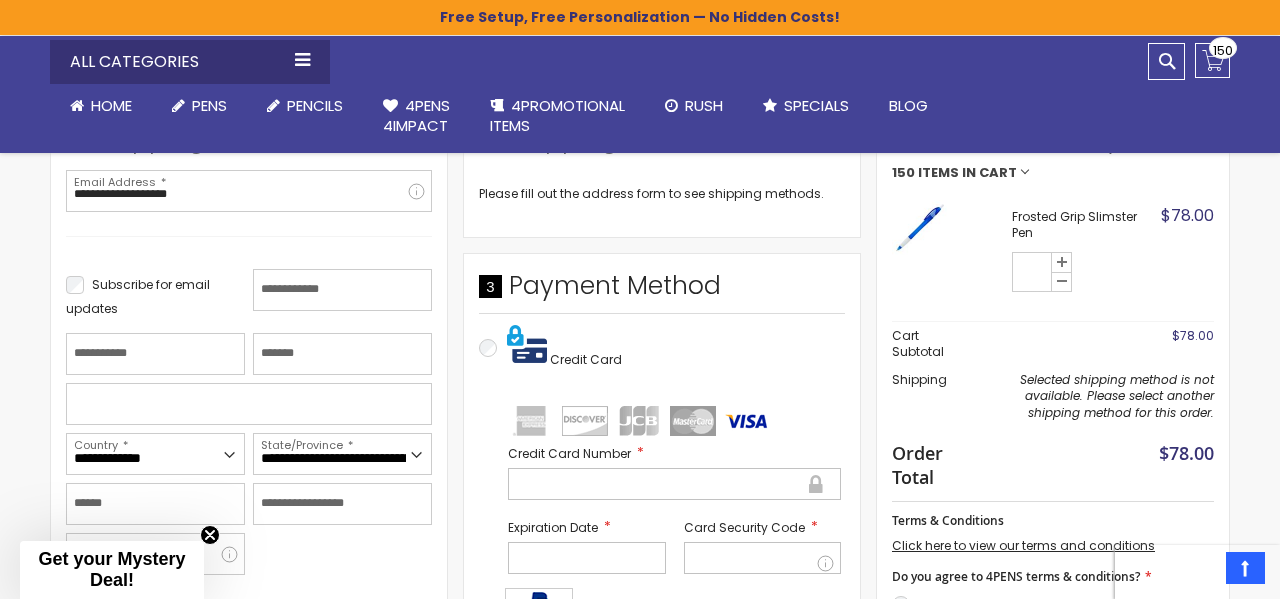 scroll, scrollTop: 405, scrollLeft: 0, axis: vertical 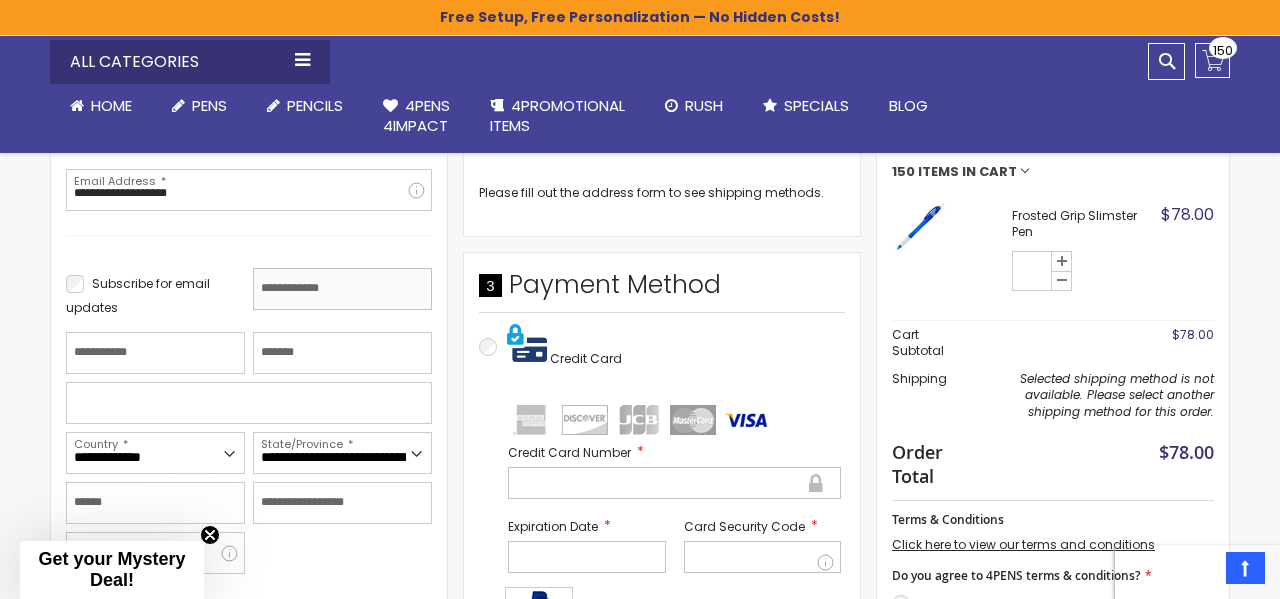 click on "First Name" at bounding box center [342, 289] 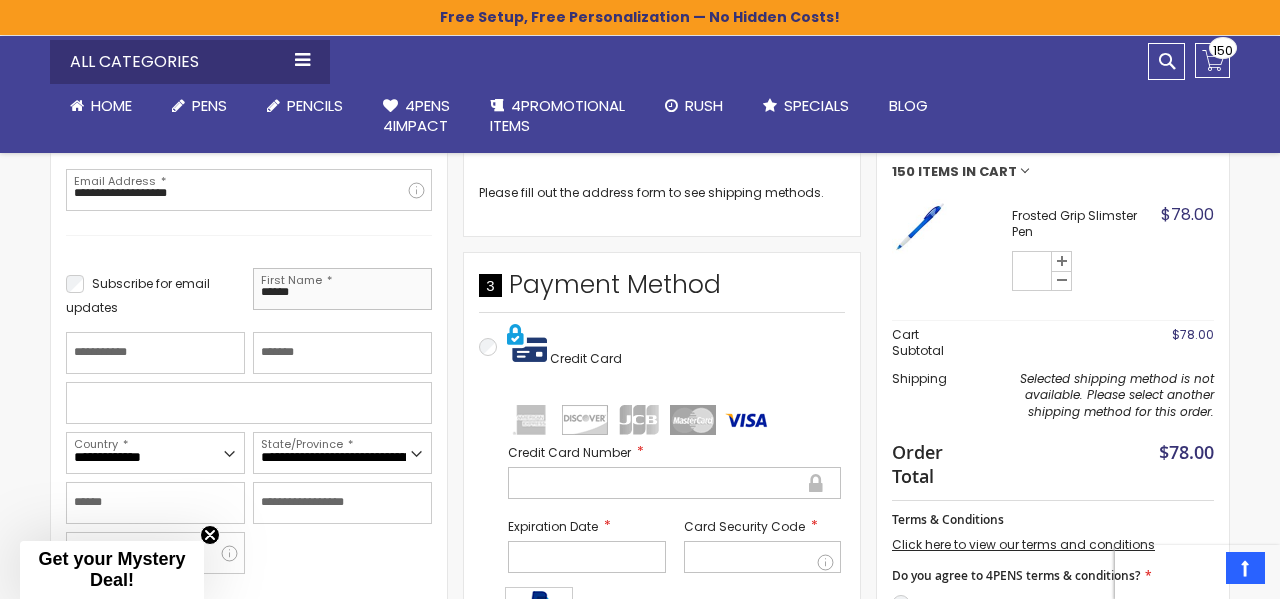 type on "******" 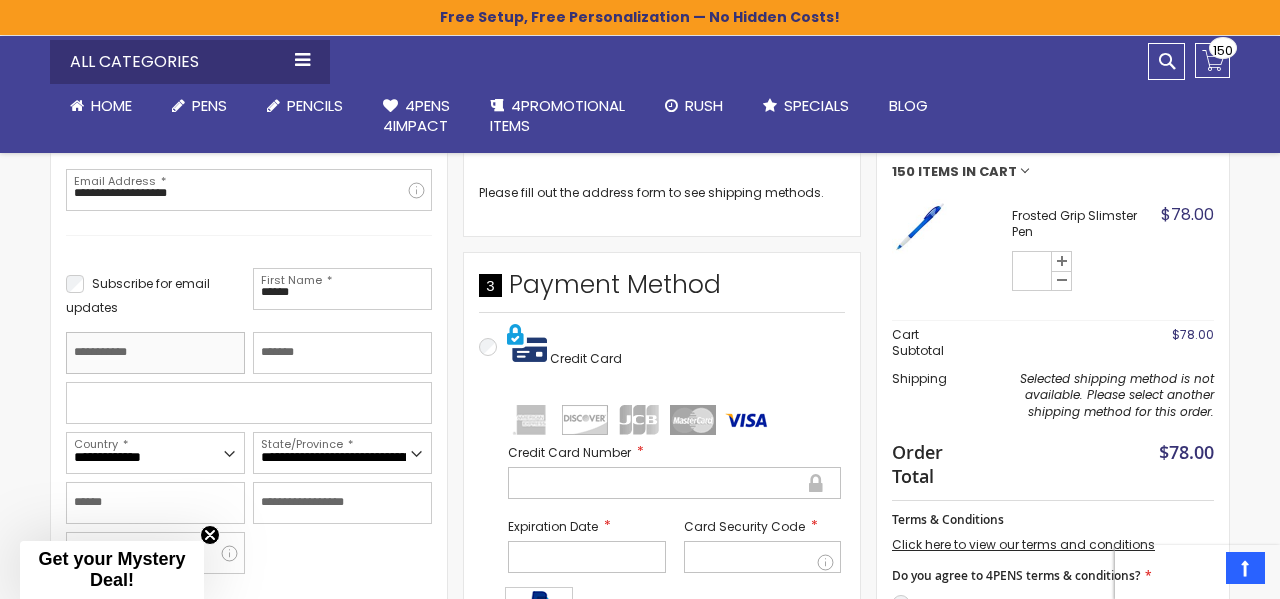 click on "Last Name" at bounding box center [155, 353] 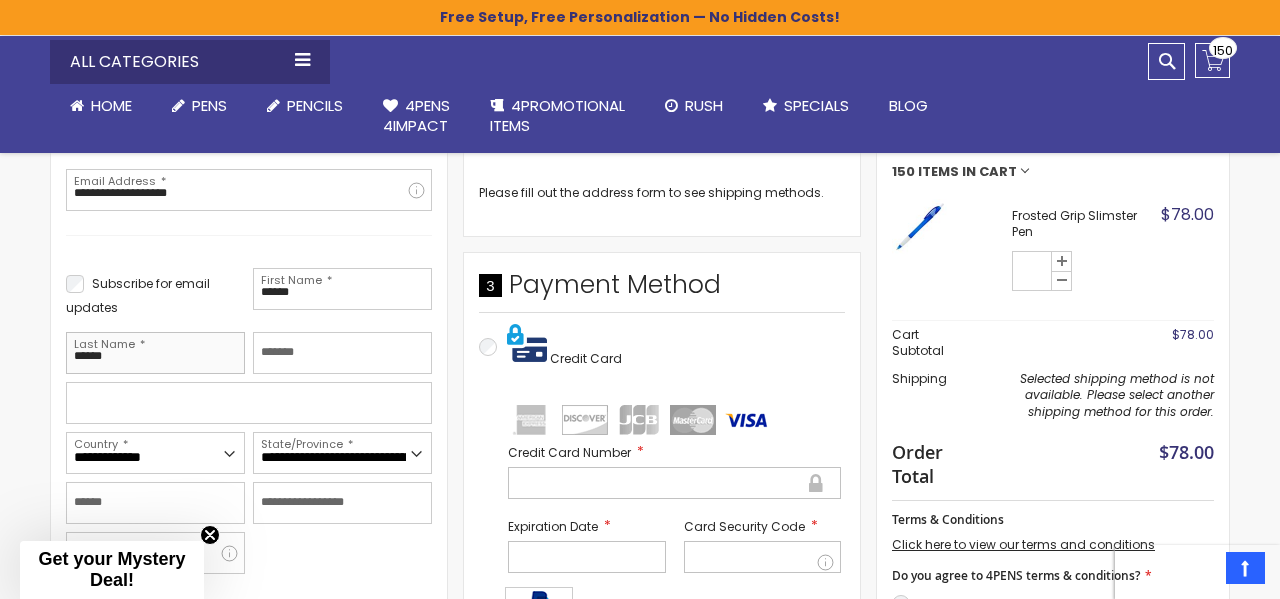 type on "******" 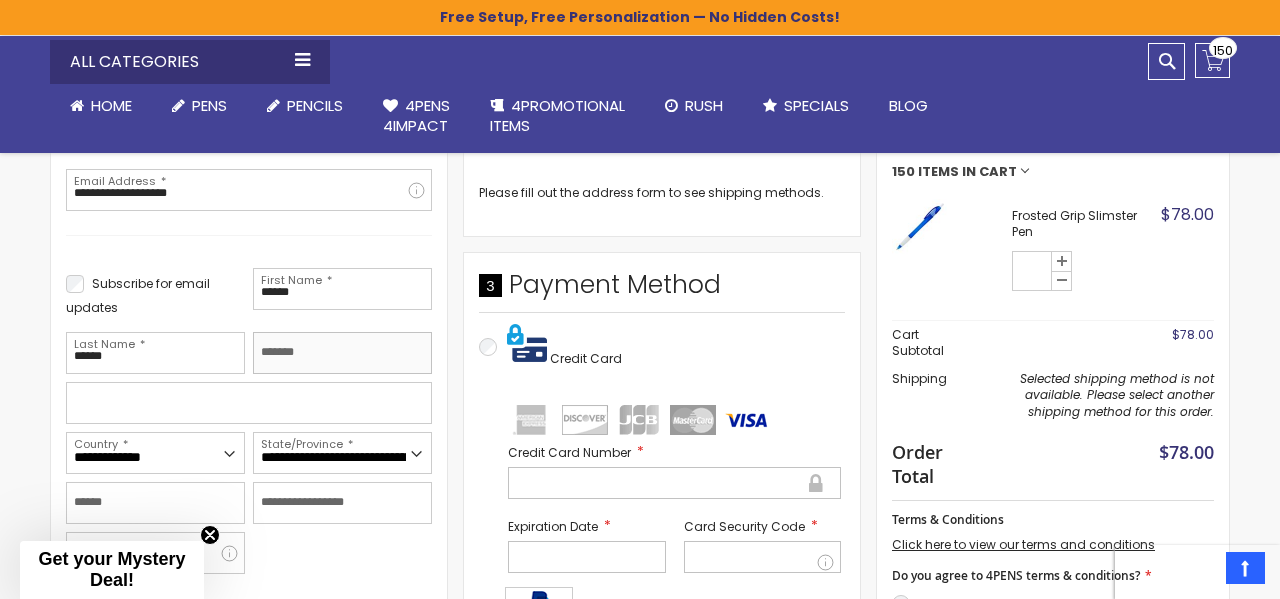 click on "Company" at bounding box center [342, 353] 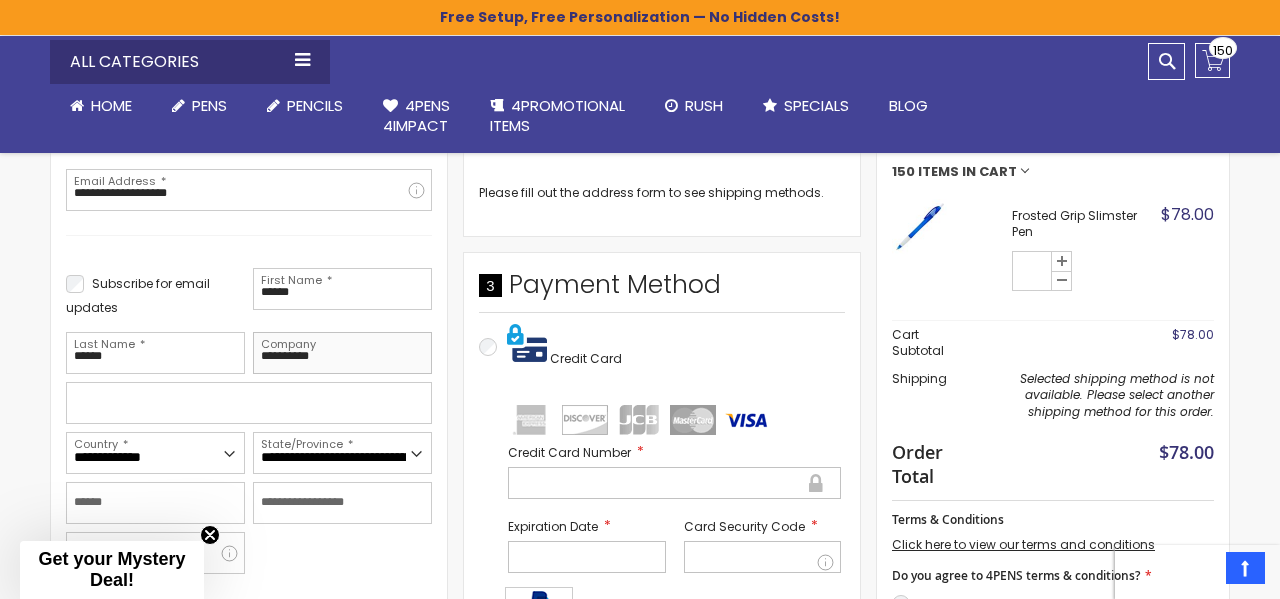 click on "*********" at bounding box center [342, 353] 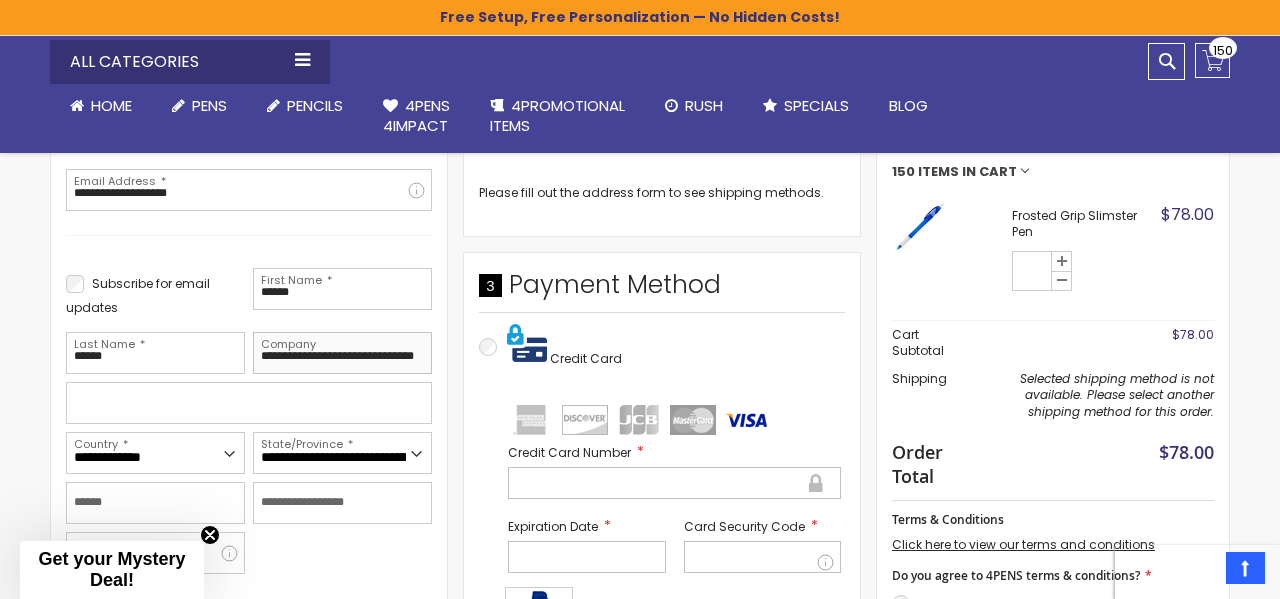 scroll, scrollTop: 0, scrollLeft: 46, axis: horizontal 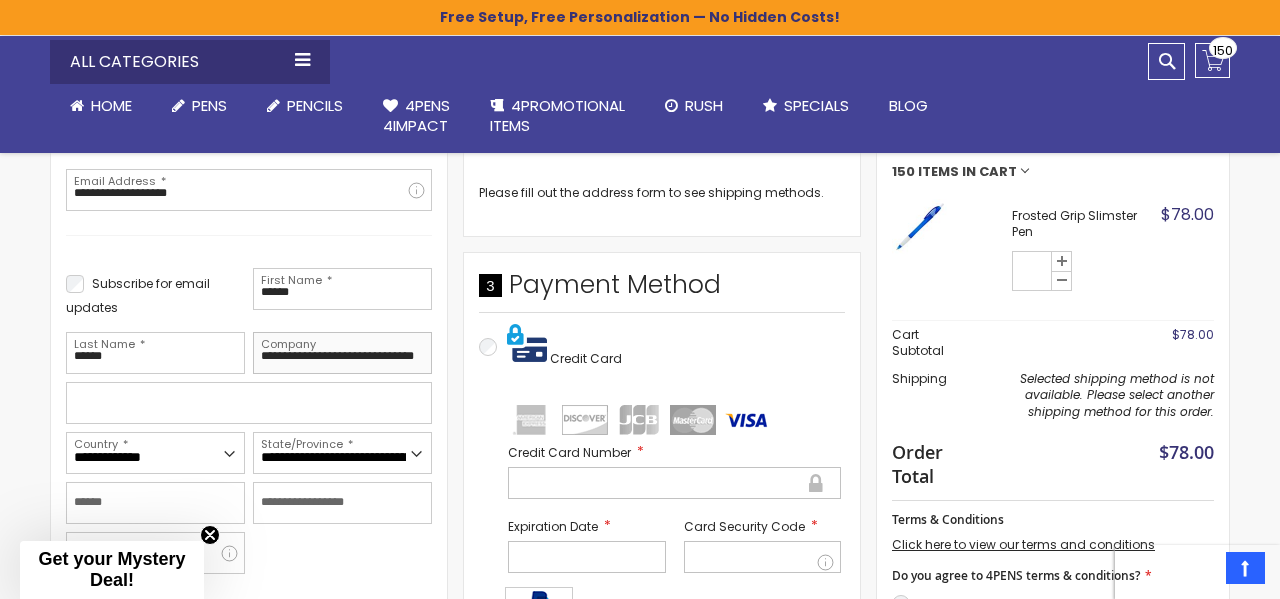 type on "**********" 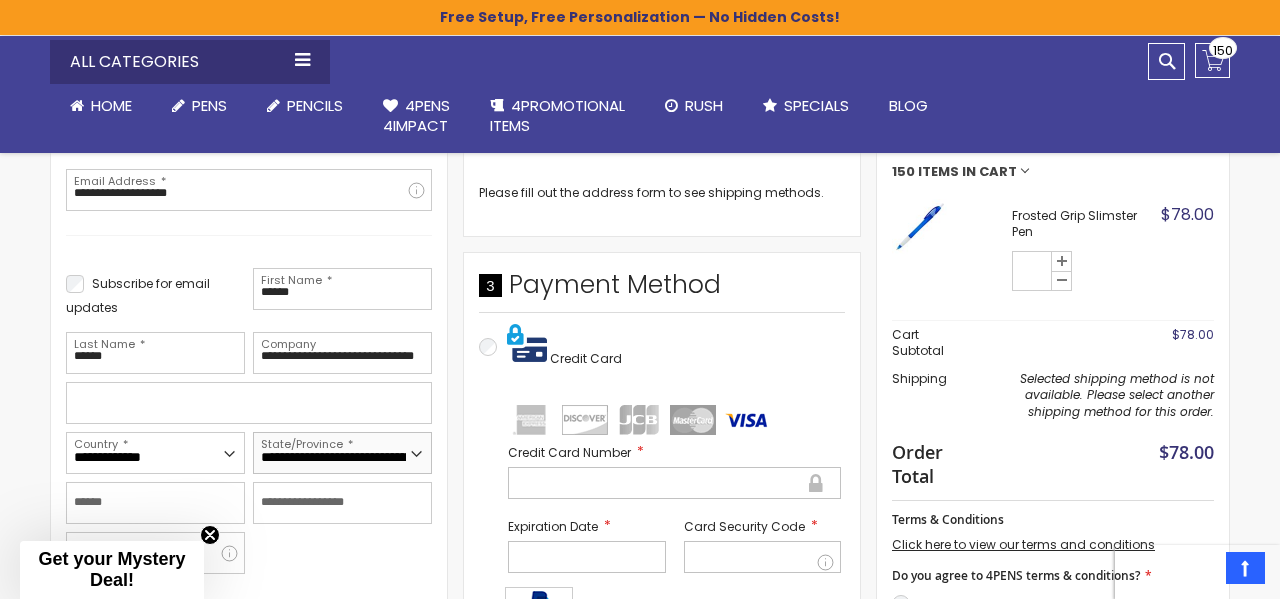 scroll, scrollTop: 0, scrollLeft: 0, axis: both 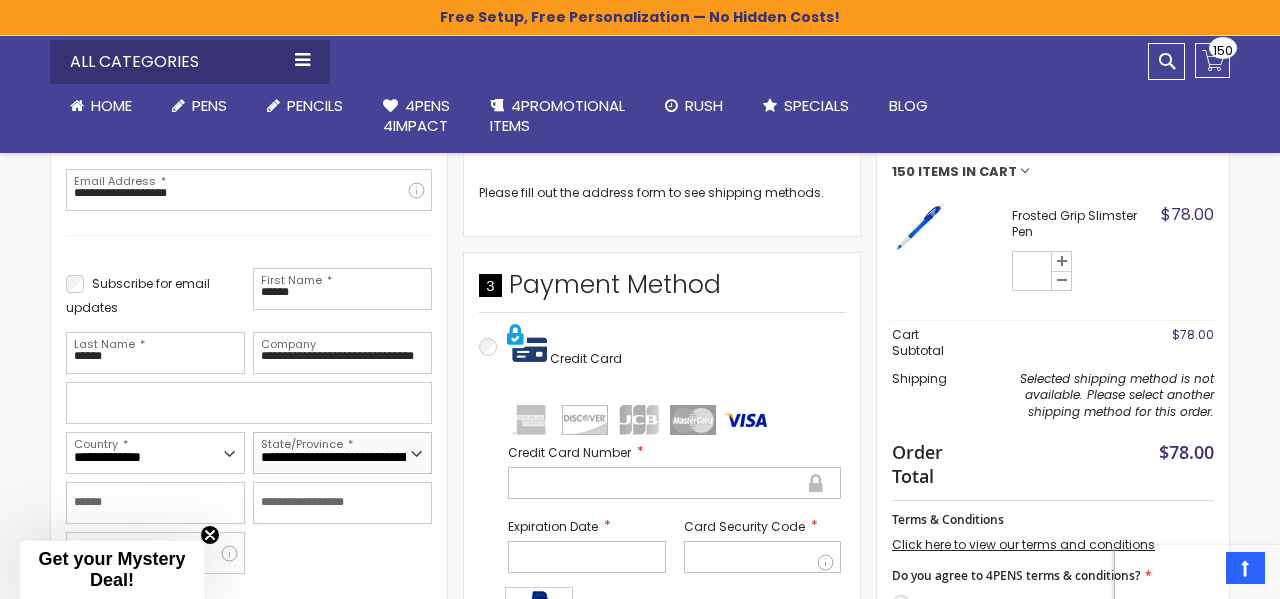 click on "**********" at bounding box center [342, 453] 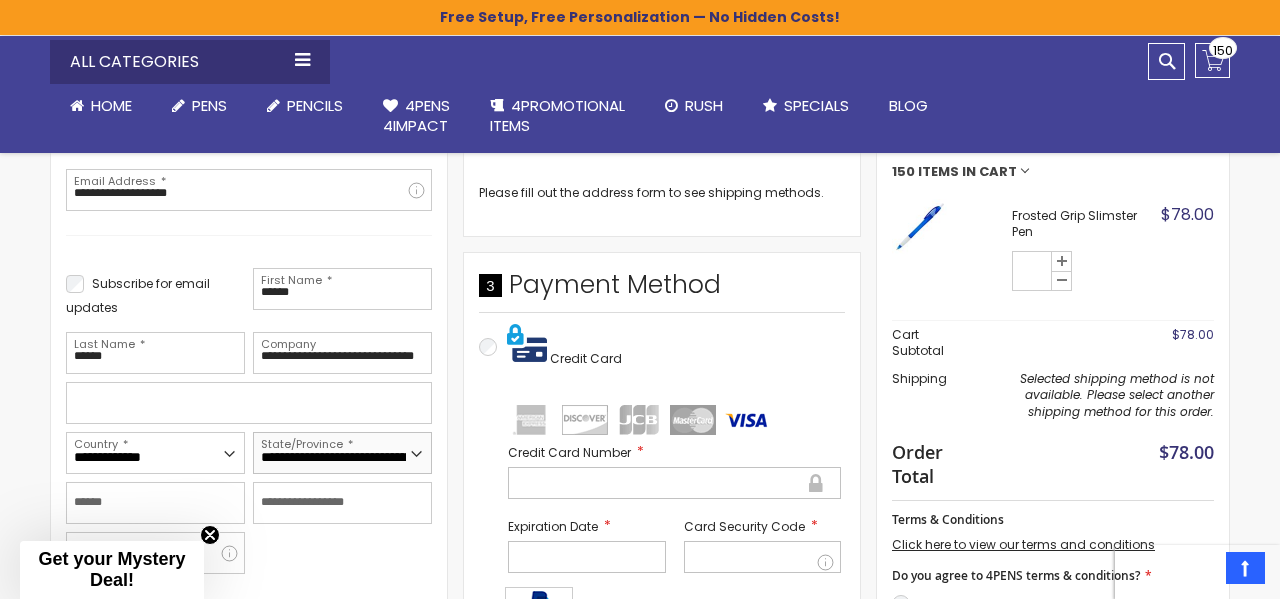 select on "**" 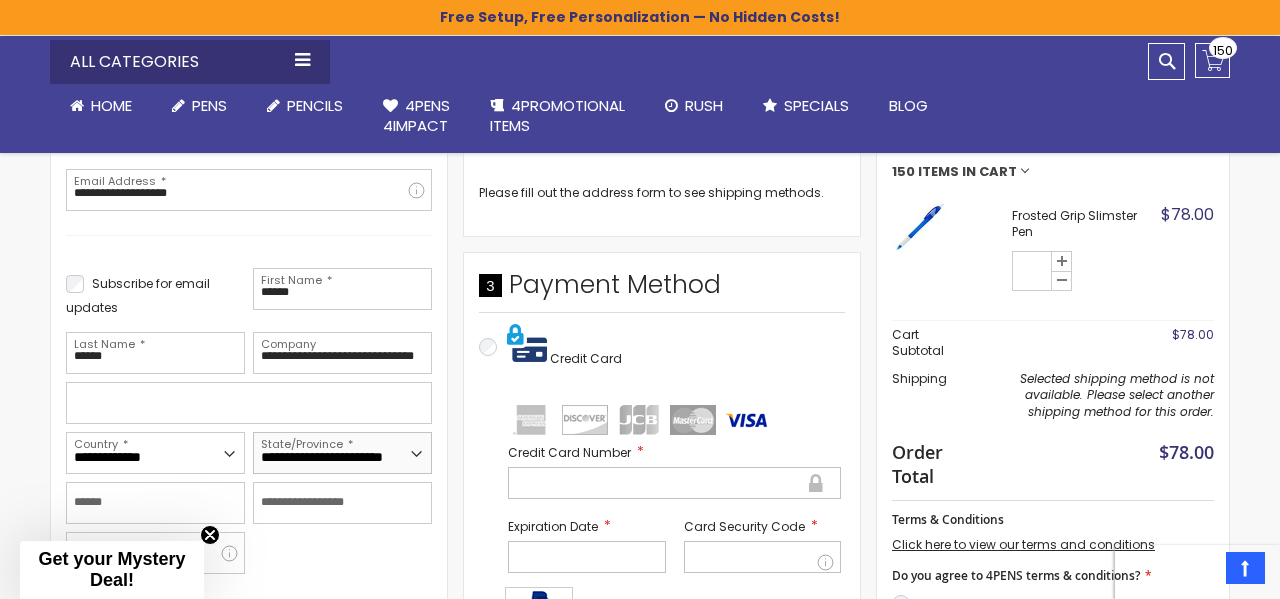 click on "**********" at bounding box center [342, 453] 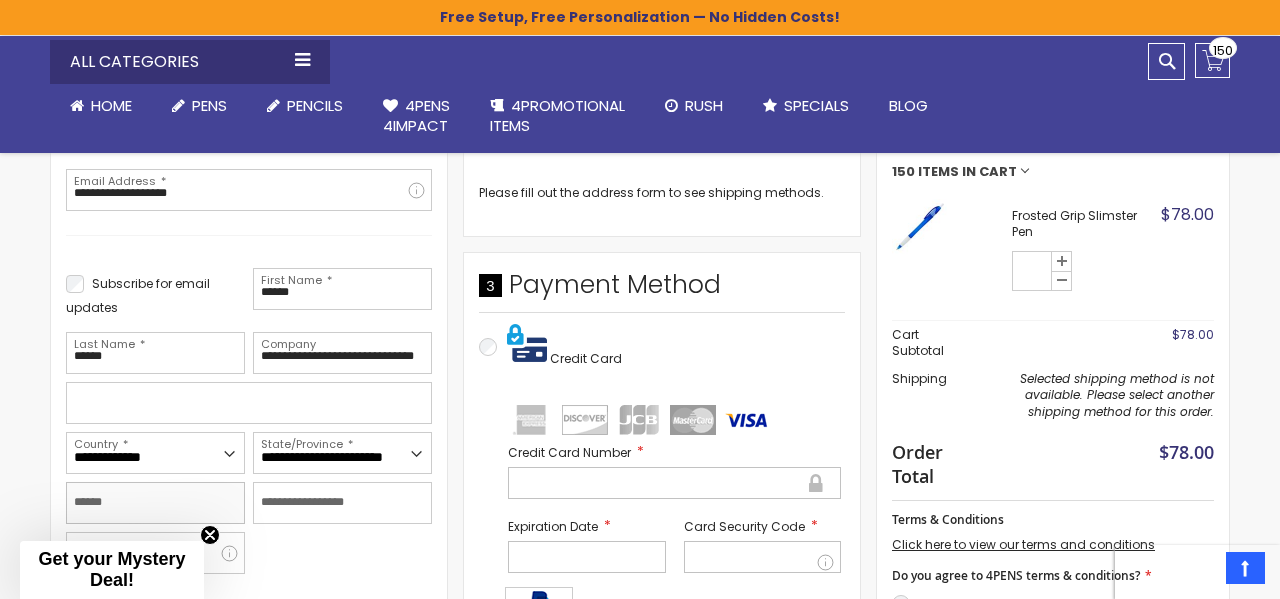 click on "City" at bounding box center (155, 503) 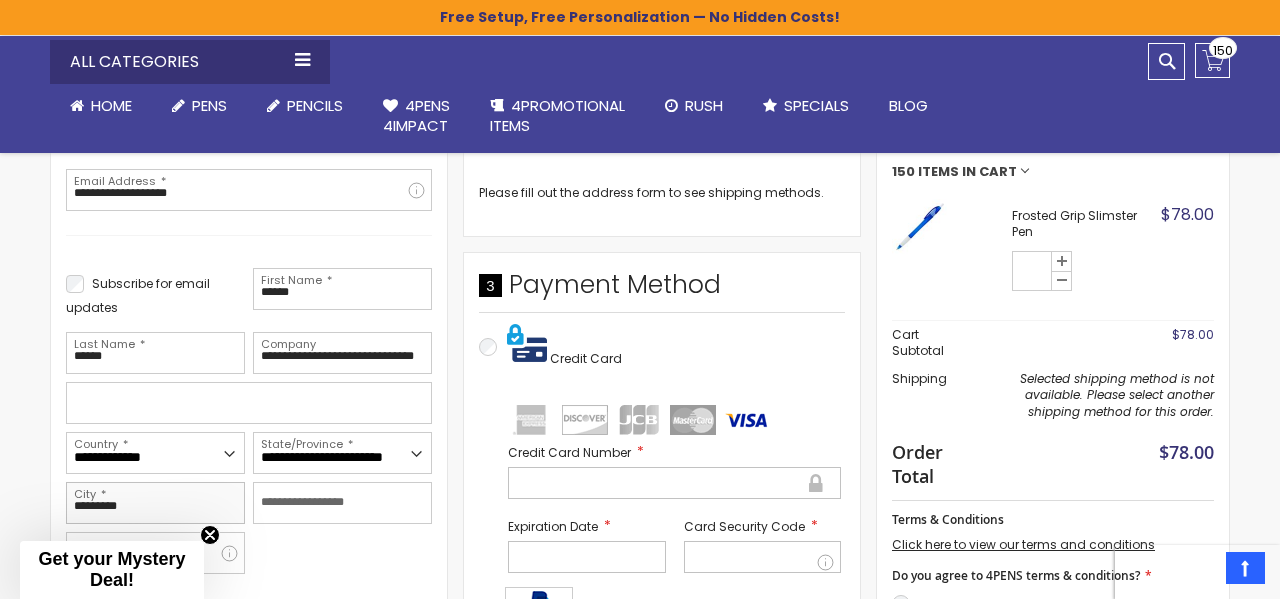 type on "*********" 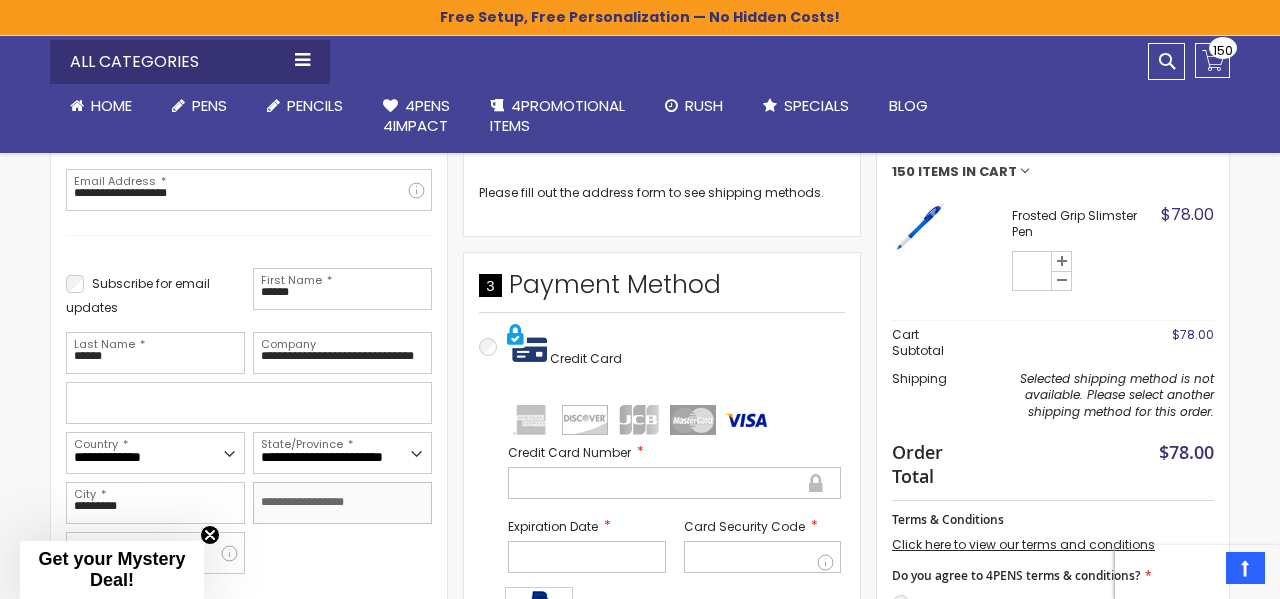 click on "Zip/Postal Code" at bounding box center (342, 503) 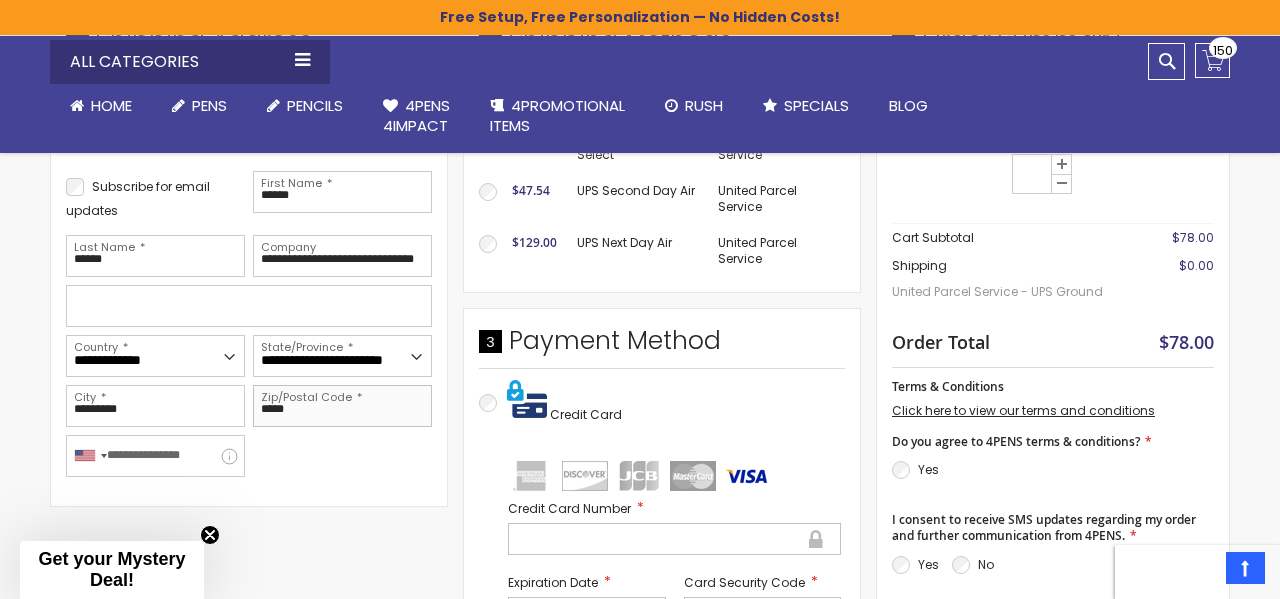 scroll, scrollTop: 507, scrollLeft: 0, axis: vertical 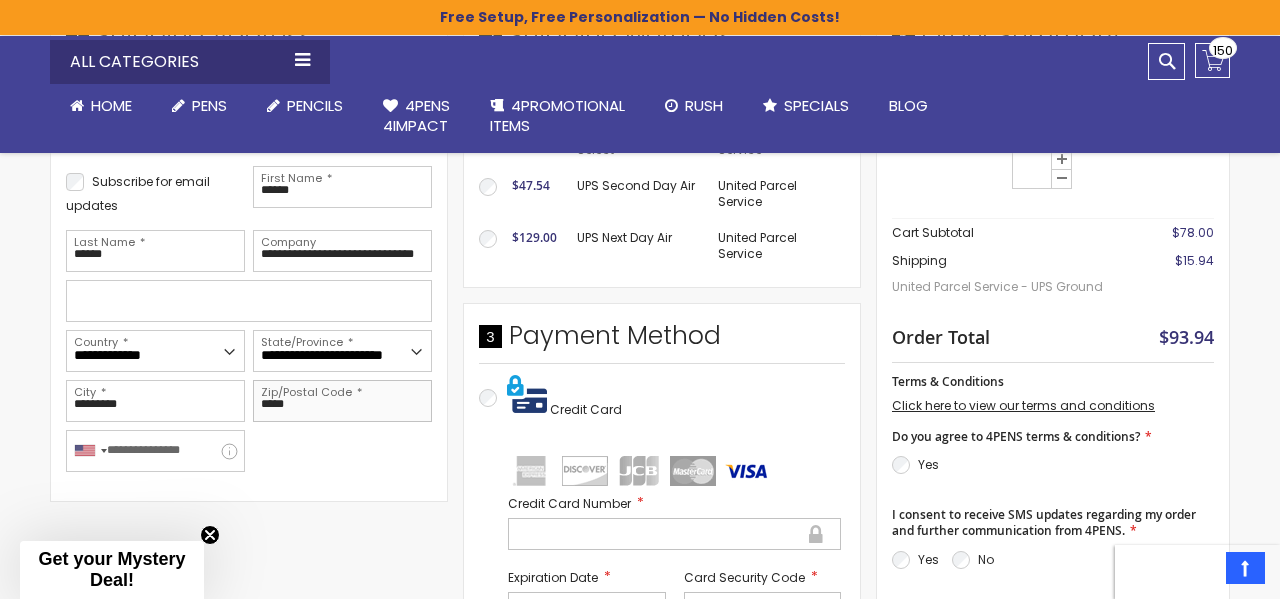 type on "*****" 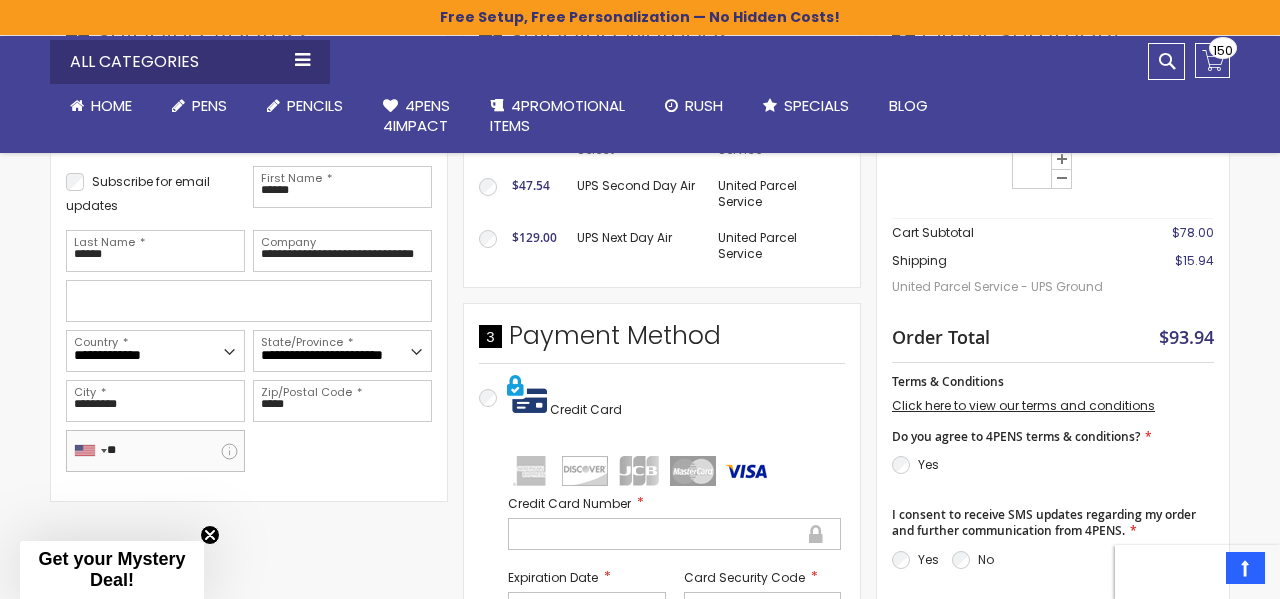 click on "**" at bounding box center [155, 451] 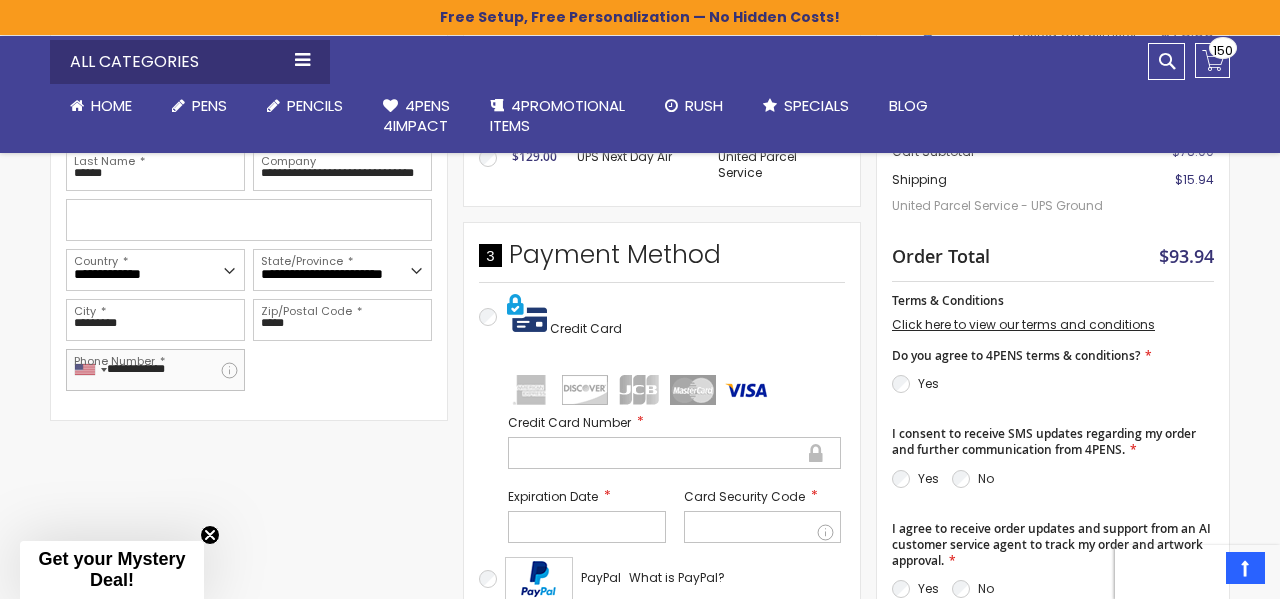 scroll, scrollTop: 594, scrollLeft: 0, axis: vertical 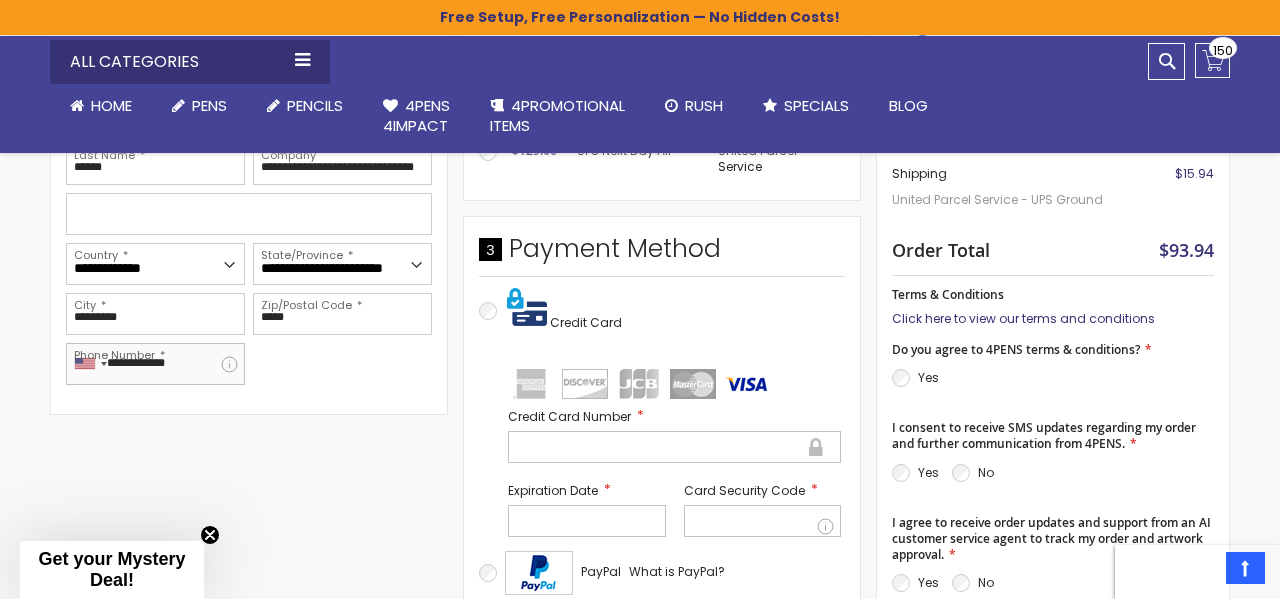 type on "**********" 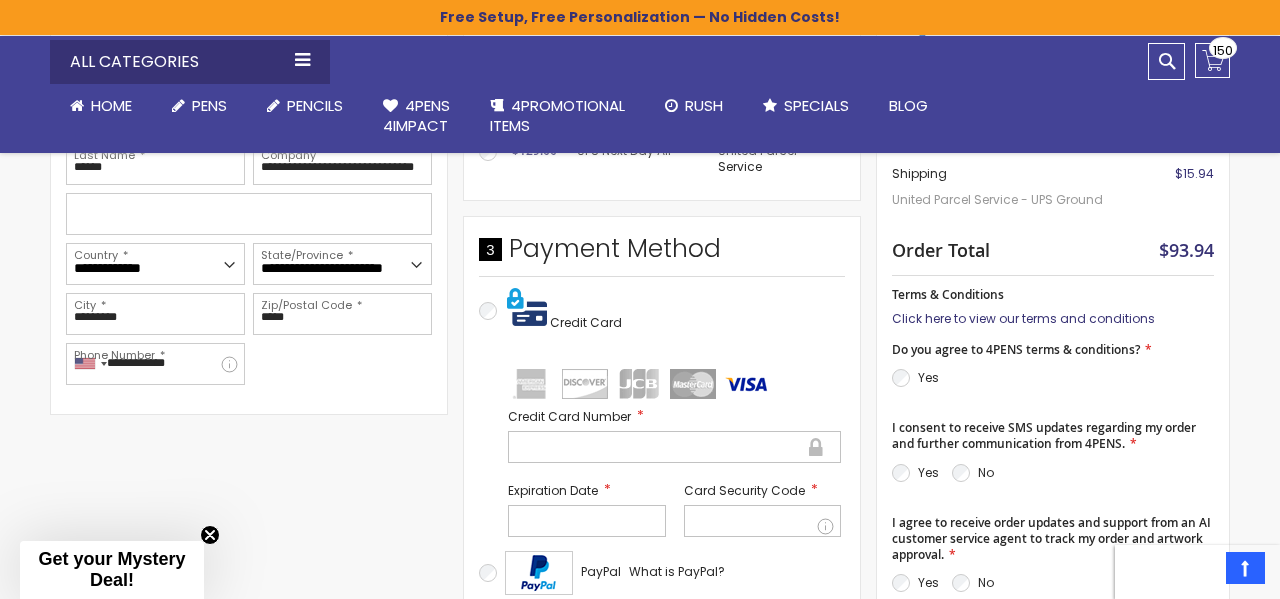 click on "Click here to view our terms and conditions" at bounding box center (1023, 318) 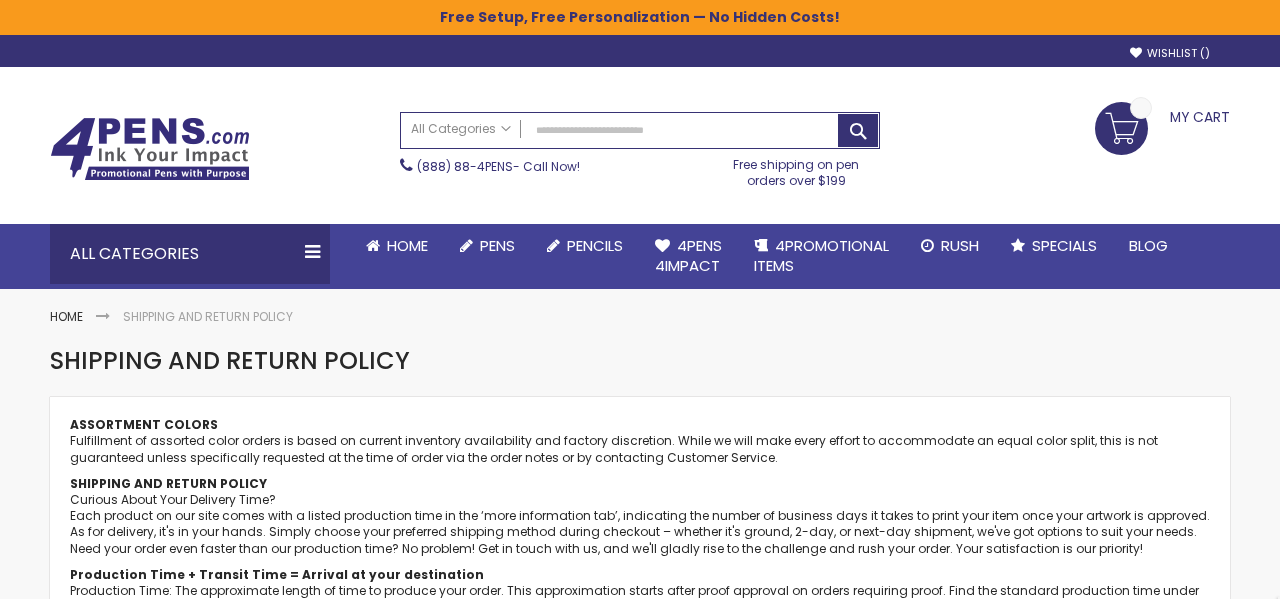 scroll, scrollTop: 0, scrollLeft: 0, axis: both 